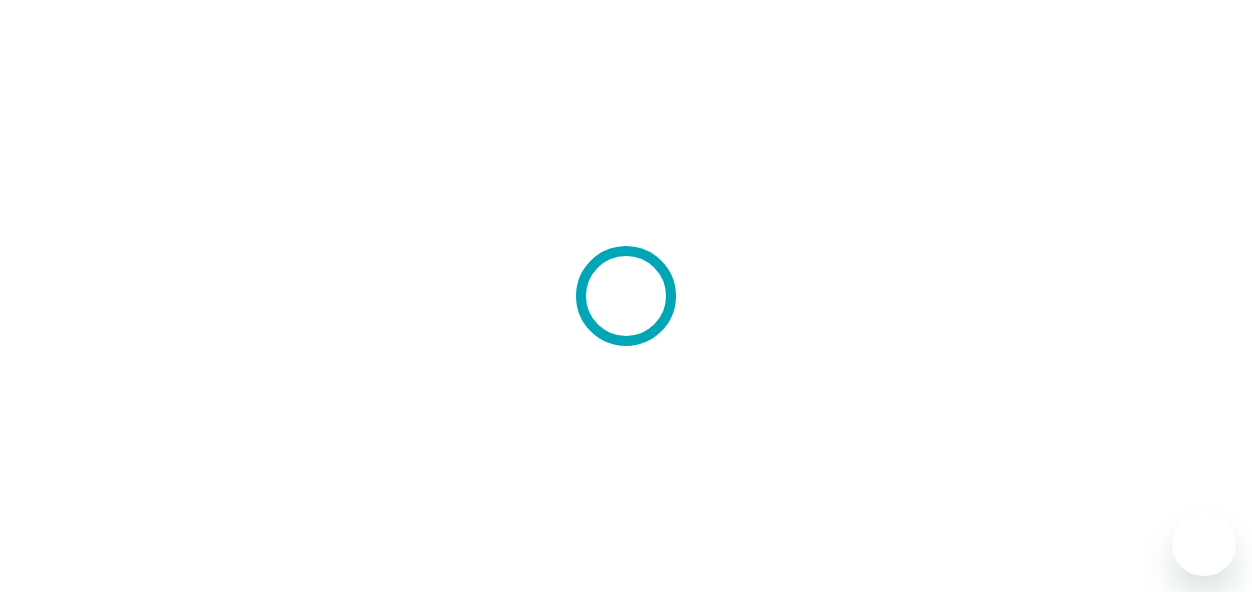 scroll, scrollTop: 0, scrollLeft: 0, axis: both 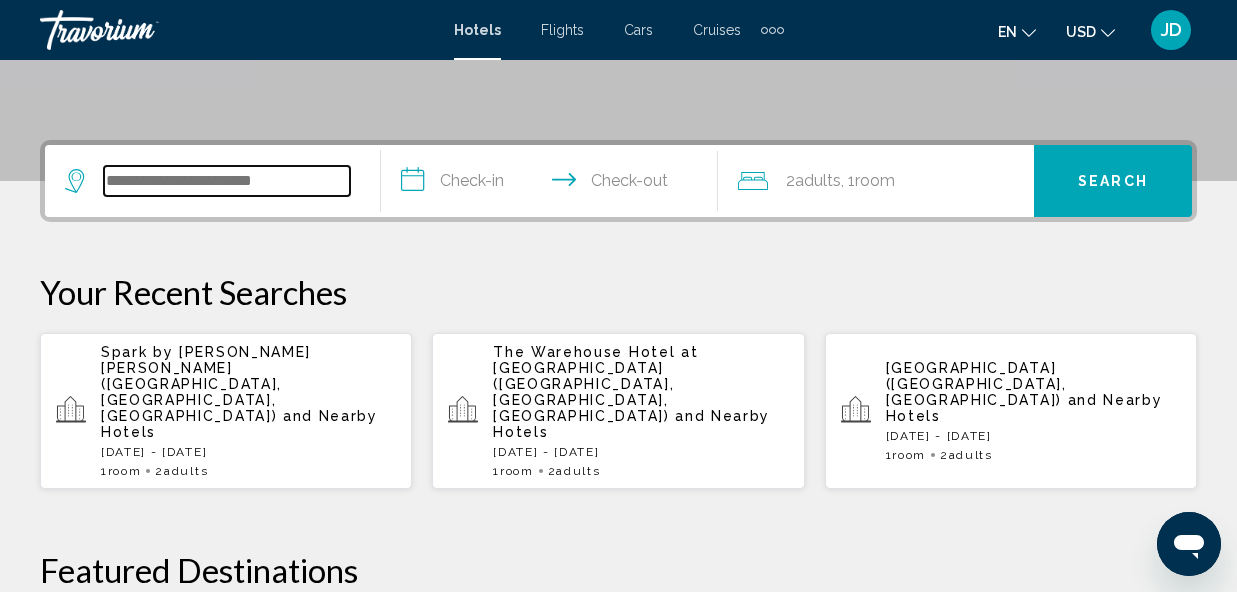 click at bounding box center [227, 181] 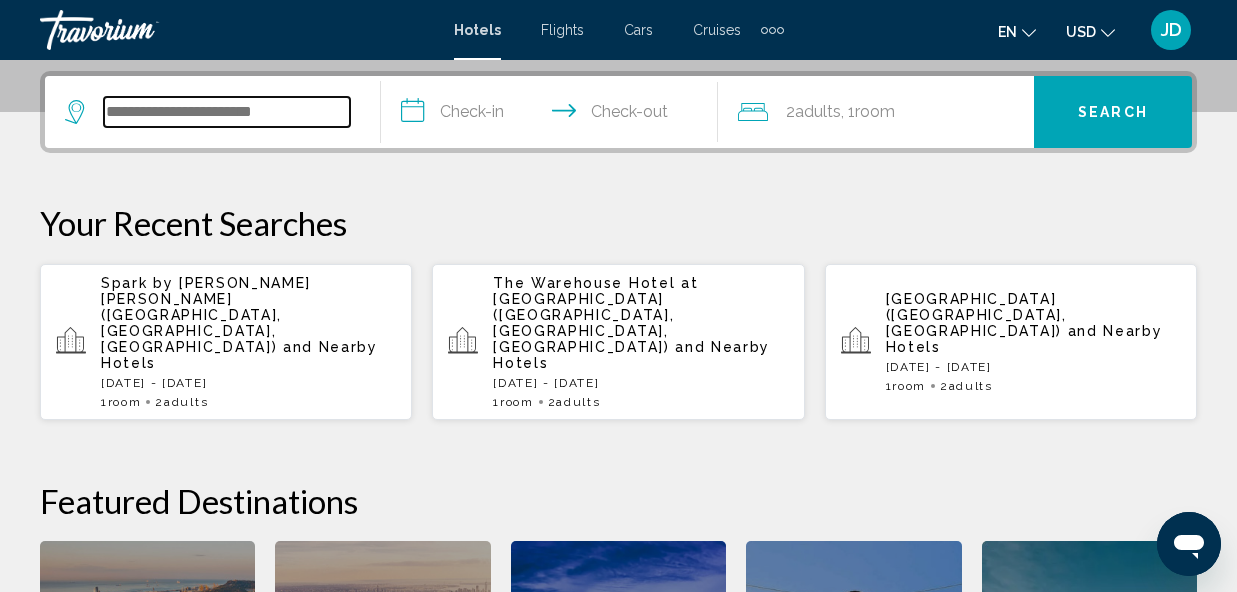 scroll, scrollTop: 494, scrollLeft: 0, axis: vertical 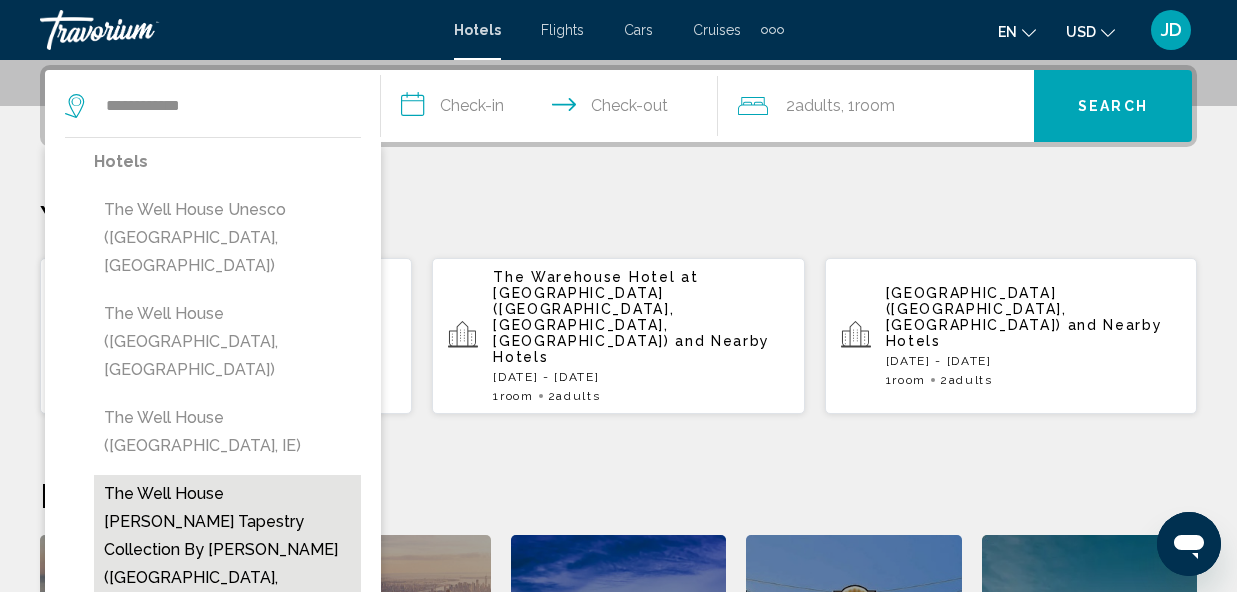 click on "The Well House [PERSON_NAME] Tapestry Collection by [PERSON_NAME] ([GEOGRAPHIC_DATA], [GEOGRAPHIC_DATA], [GEOGRAPHIC_DATA])" at bounding box center (227, 564) 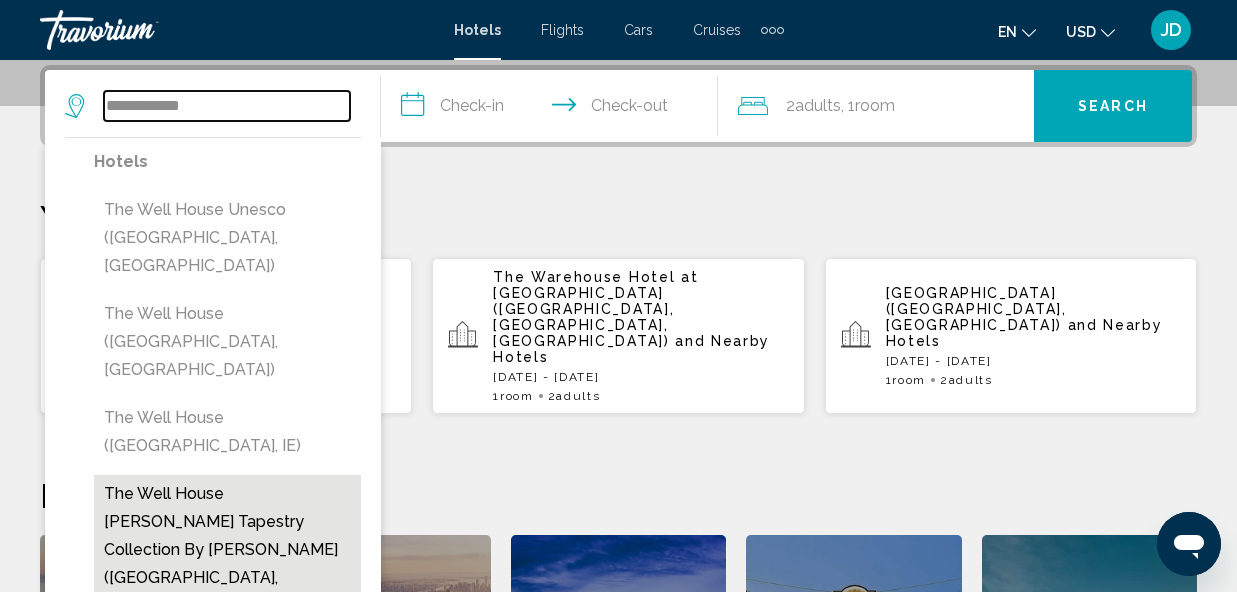 type on "**********" 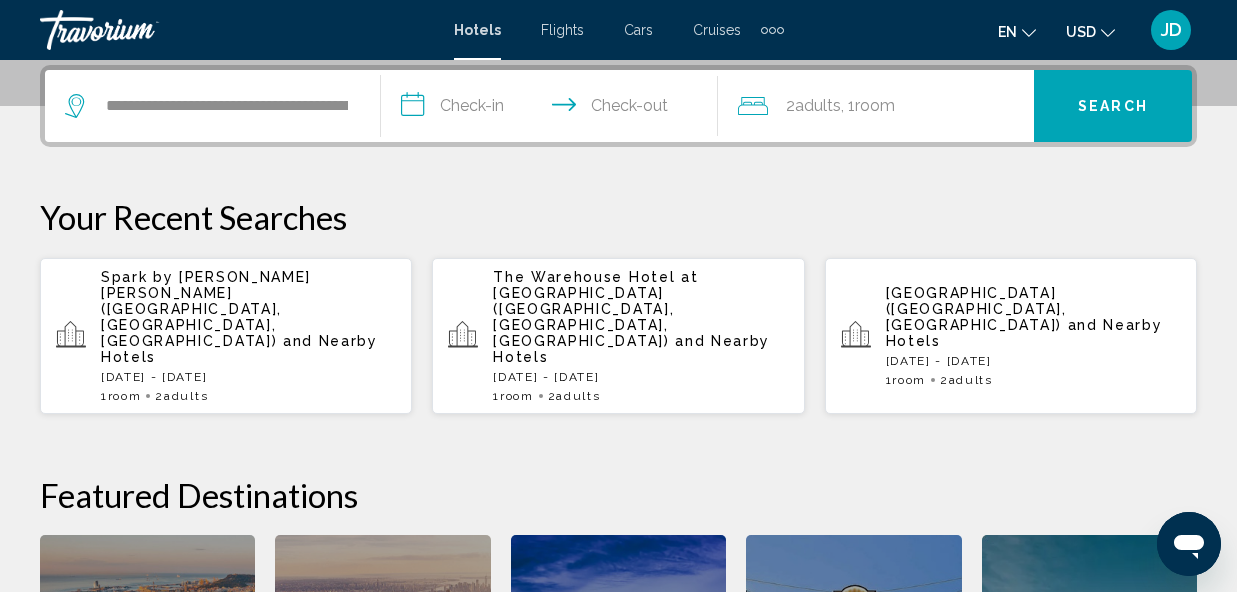 click on "**********" at bounding box center [553, 109] 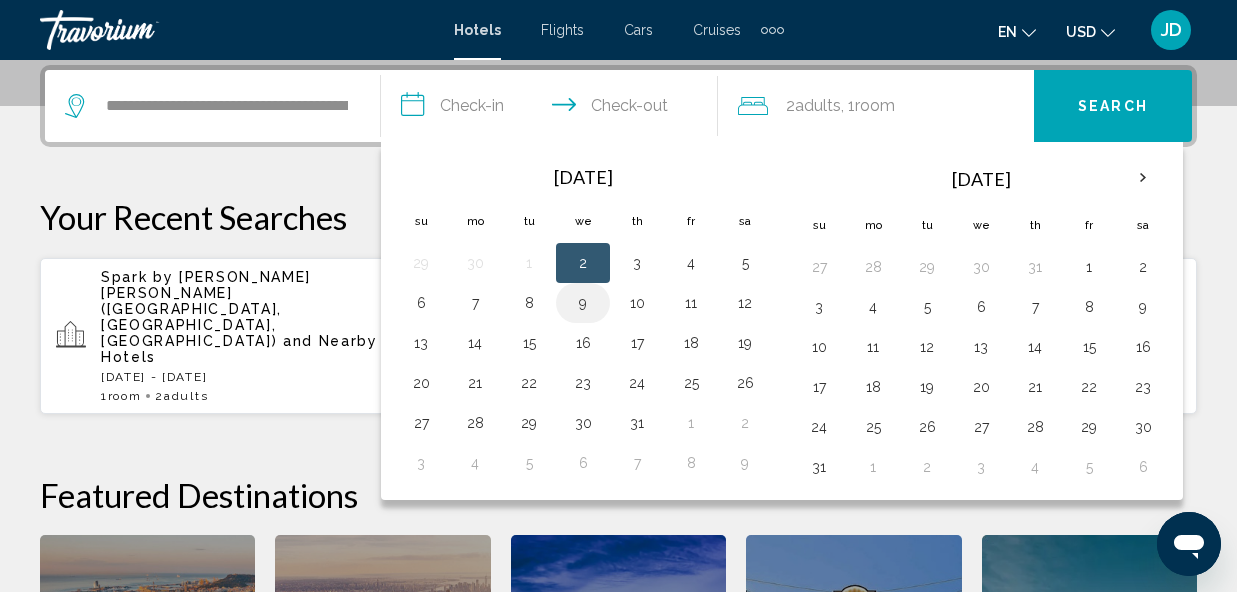 click on "9" at bounding box center (583, 303) 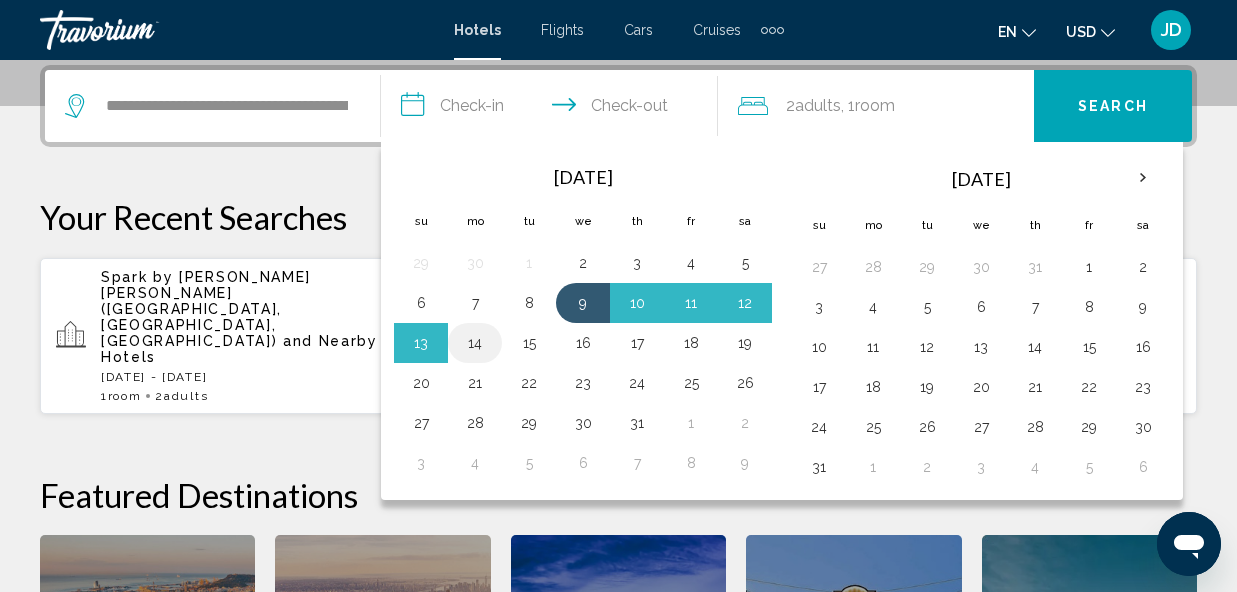 click on "14" at bounding box center (475, 343) 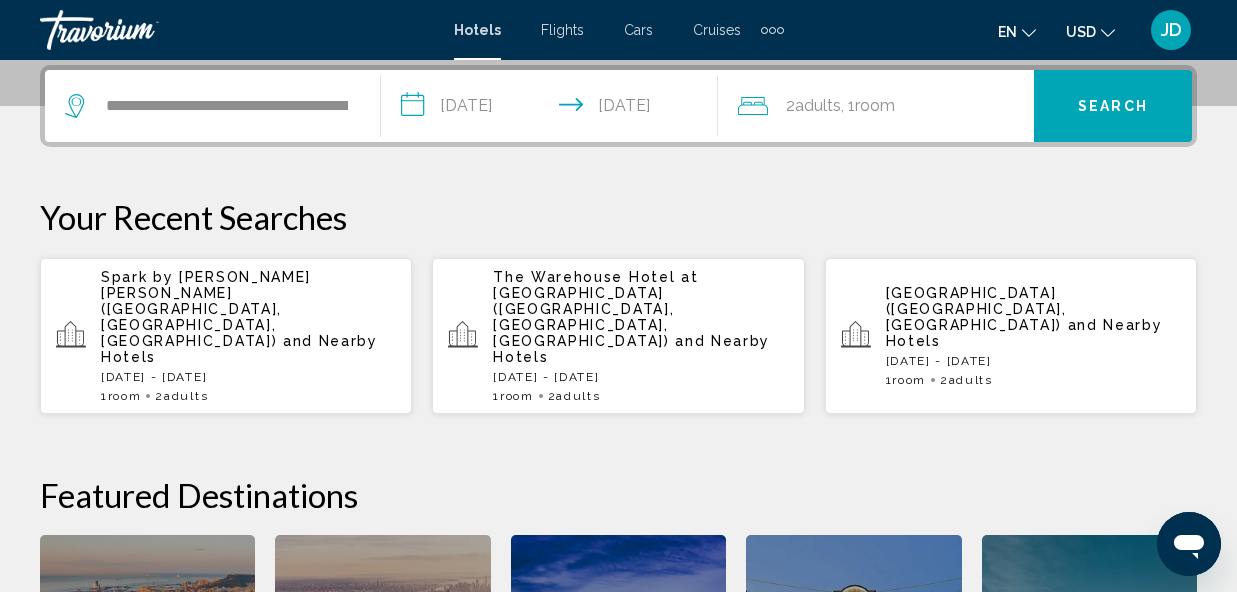 click on "**********" at bounding box center (553, 109) 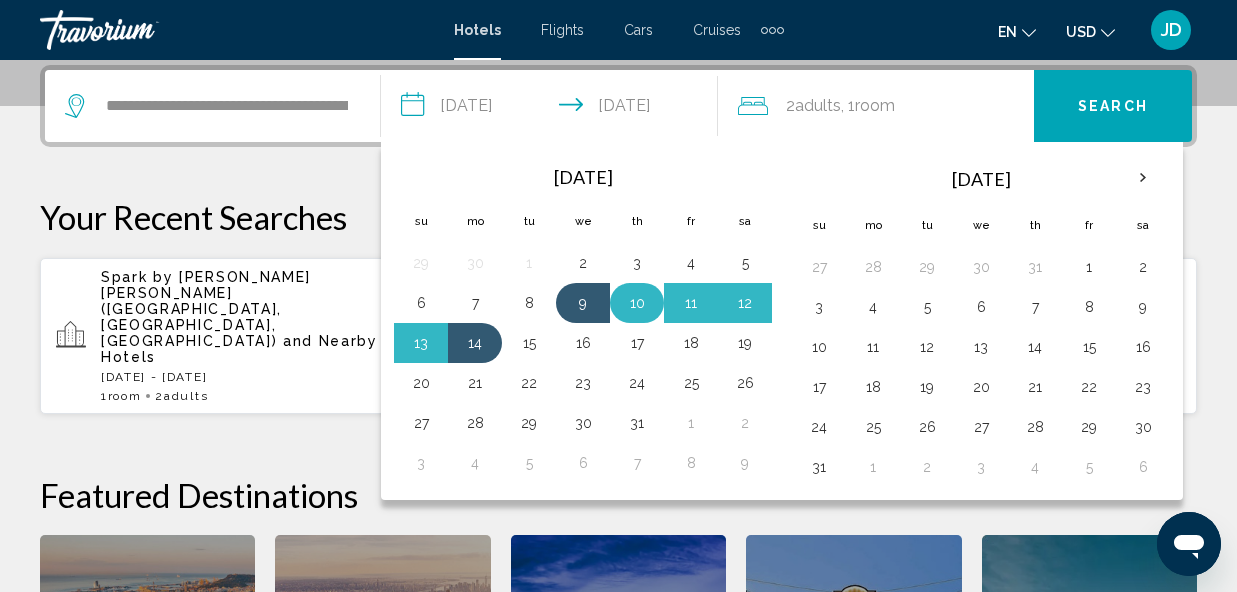 click on "10" at bounding box center (637, 303) 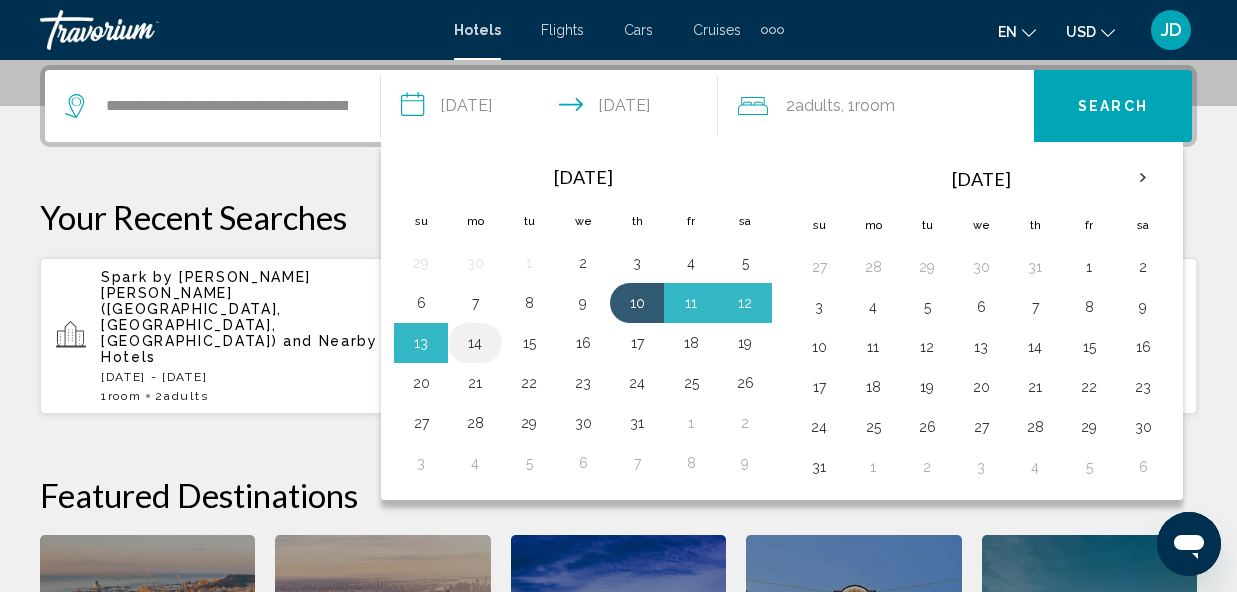 click on "14" at bounding box center (475, 343) 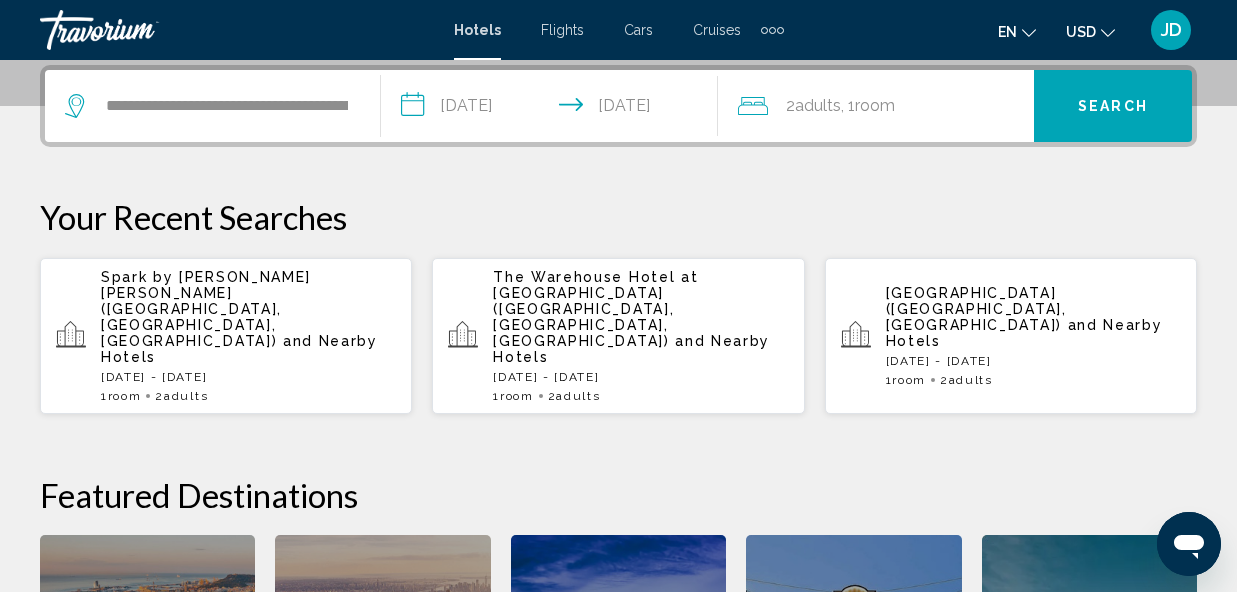 click on "Search" at bounding box center (1113, 106) 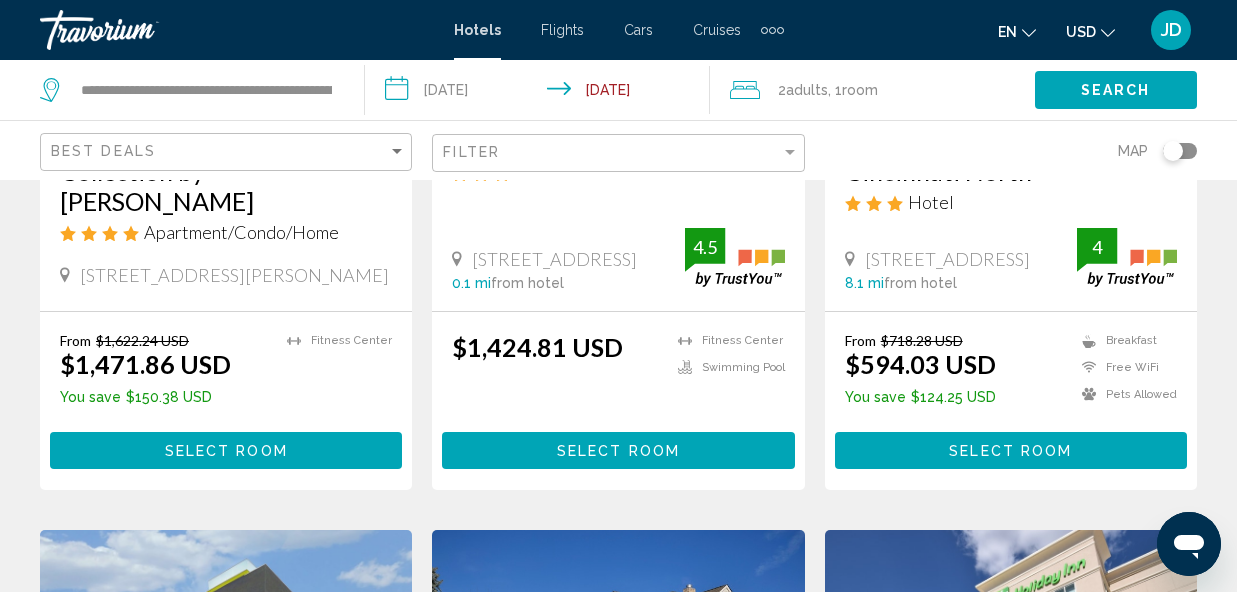 scroll, scrollTop: 0, scrollLeft: 0, axis: both 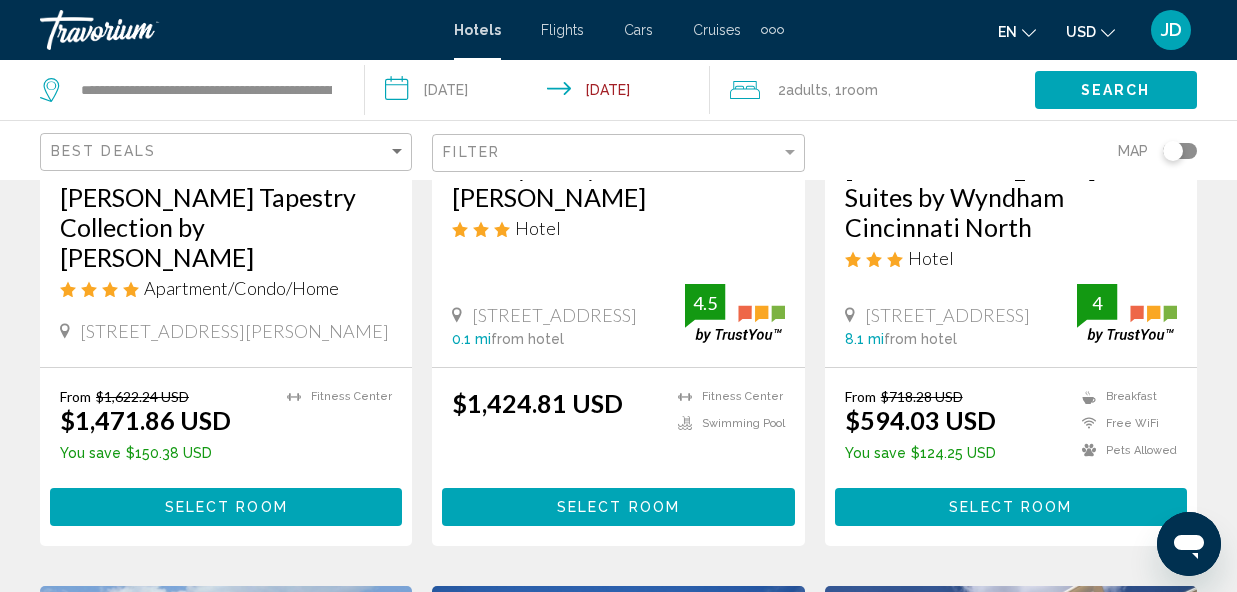 click on "[GEOGRAPHIC_DATA] and Suites by Wyndham Cincinnati North" at bounding box center [1011, 197] 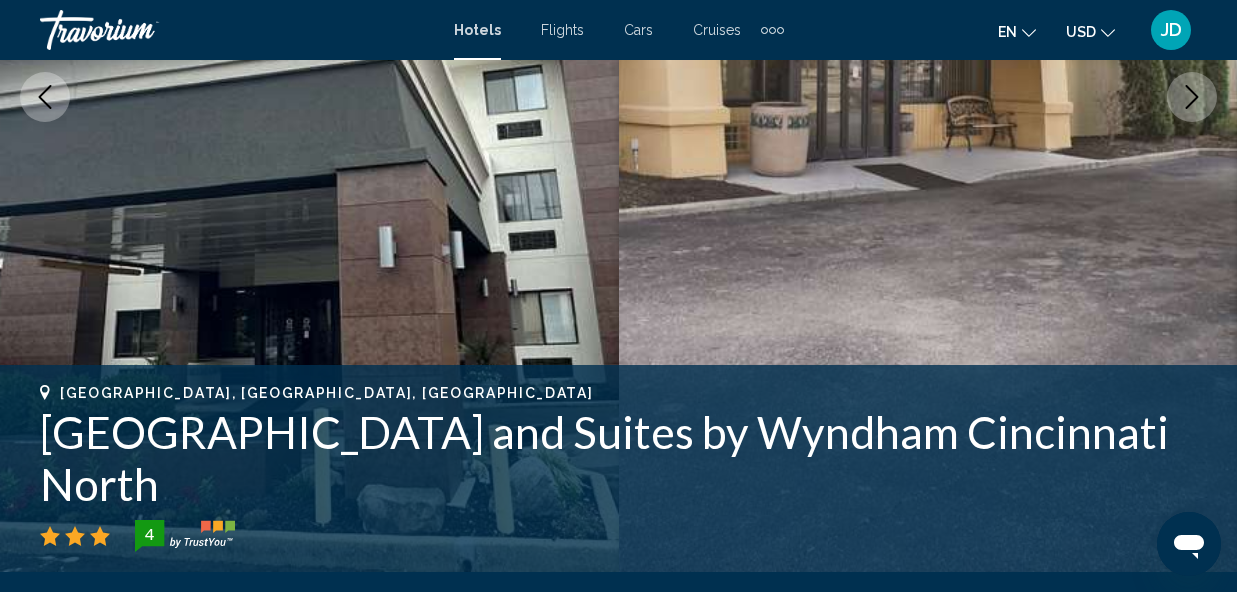 scroll, scrollTop: 239, scrollLeft: 0, axis: vertical 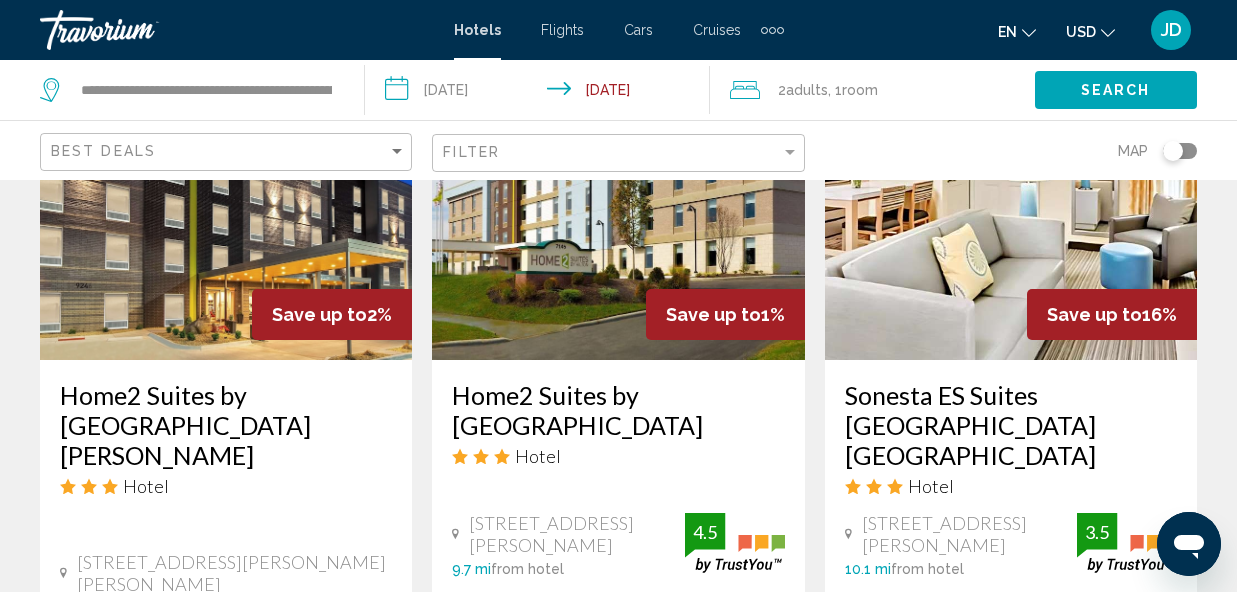 click on "Sonesta ES Suites [GEOGRAPHIC_DATA] [GEOGRAPHIC_DATA]" at bounding box center [1011, 425] 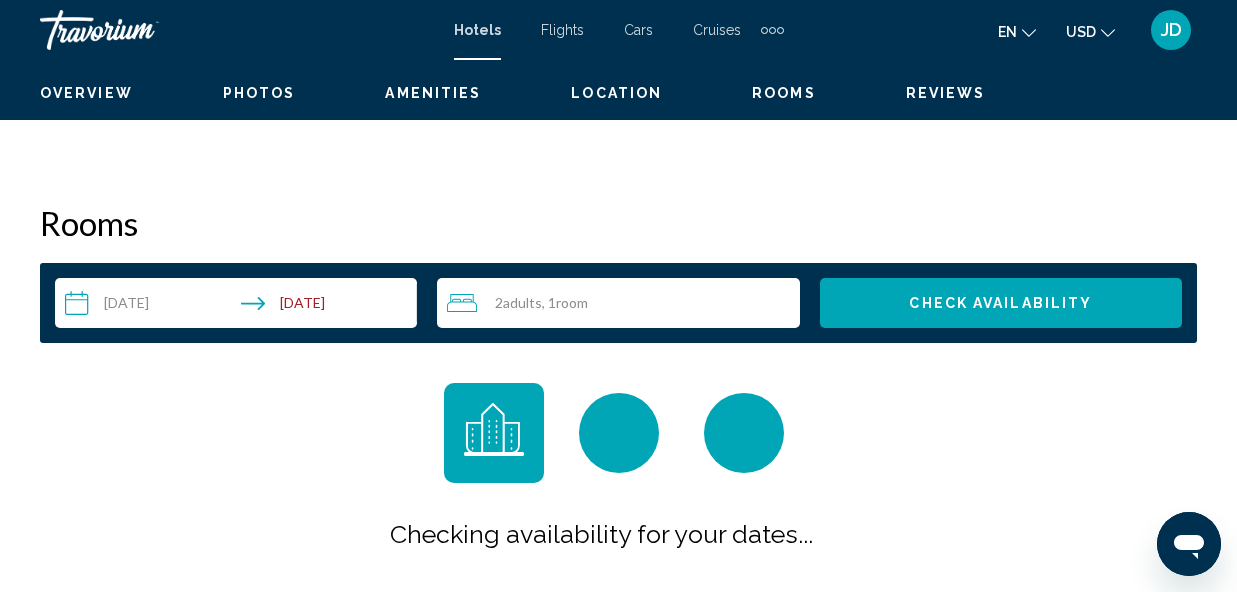 scroll, scrollTop: 239, scrollLeft: 0, axis: vertical 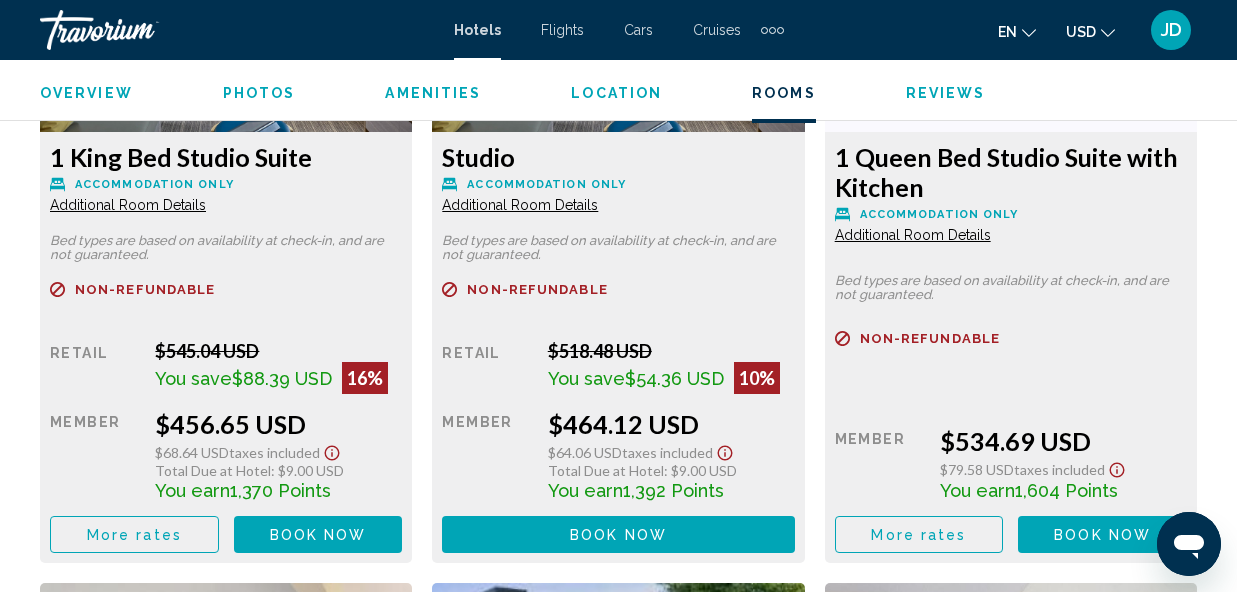 click on "Additional Room Details" at bounding box center (128, 205) 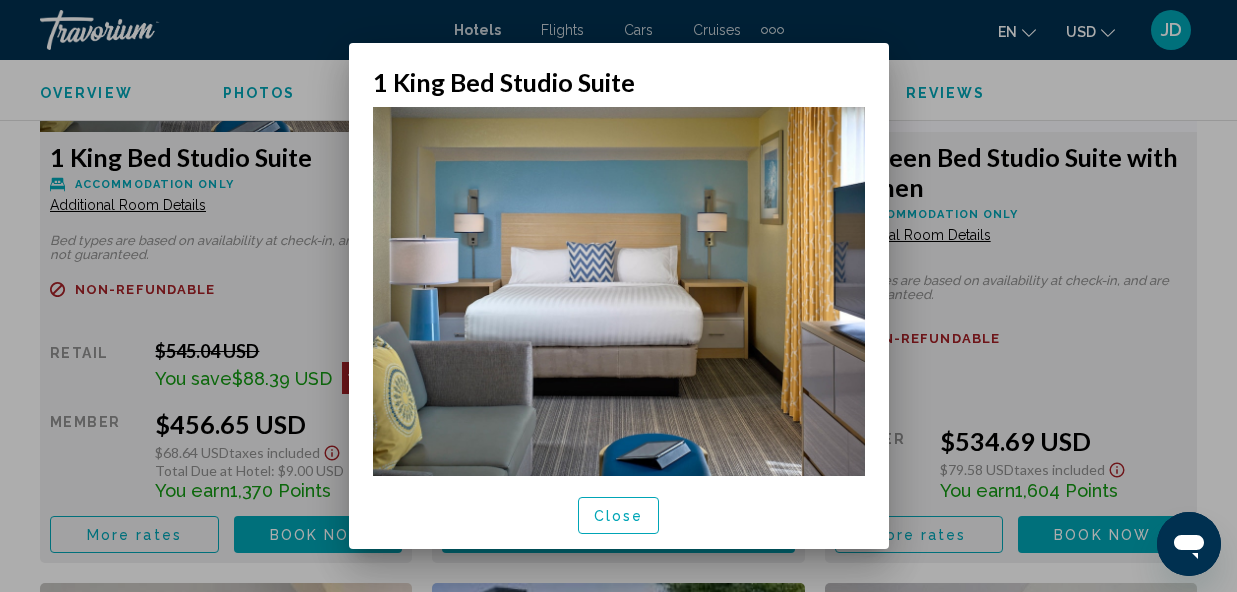 scroll, scrollTop: 0, scrollLeft: 0, axis: both 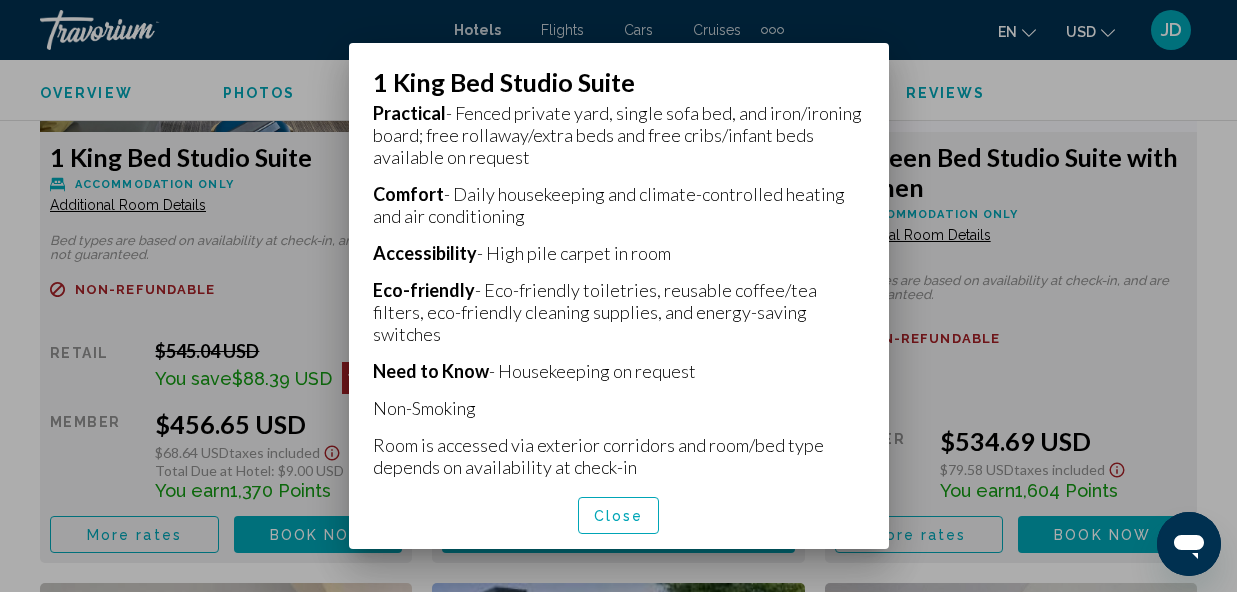 click on "Close" at bounding box center [619, 516] 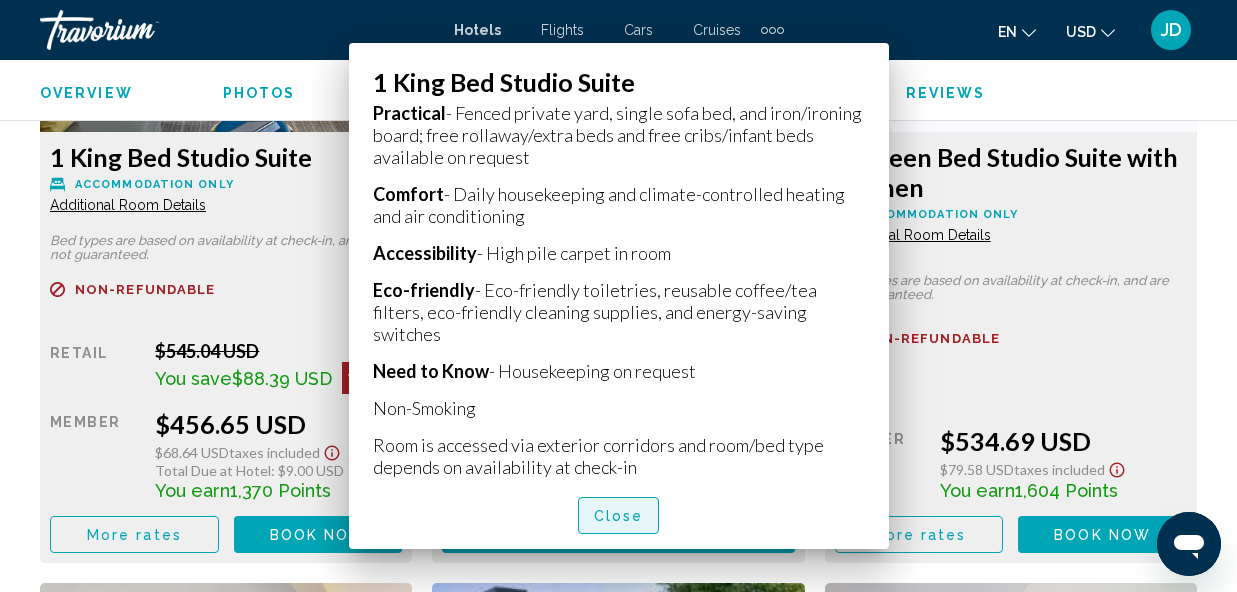 scroll, scrollTop: 3208, scrollLeft: 0, axis: vertical 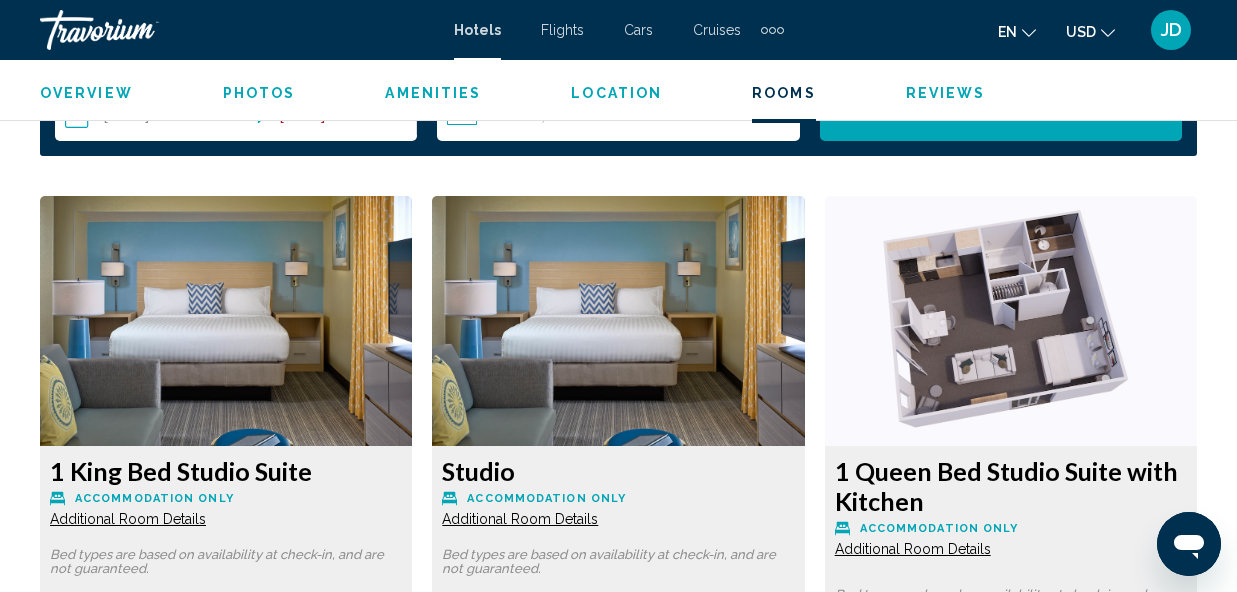 click on "Additional Room Details" at bounding box center [128, 519] 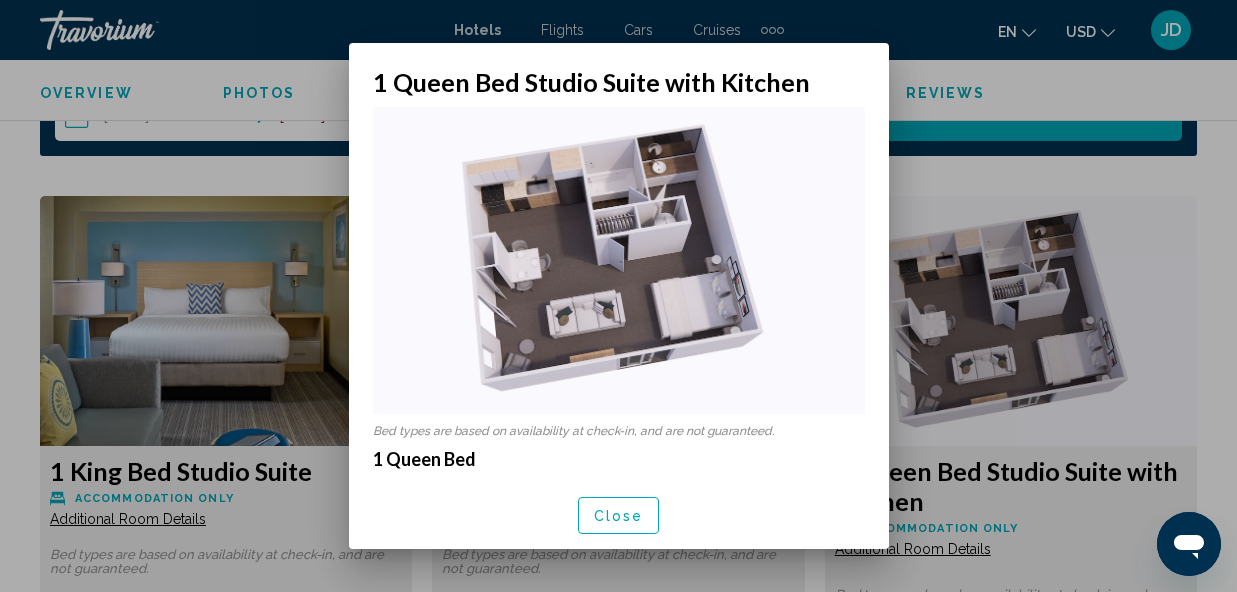 scroll, scrollTop: 0, scrollLeft: 0, axis: both 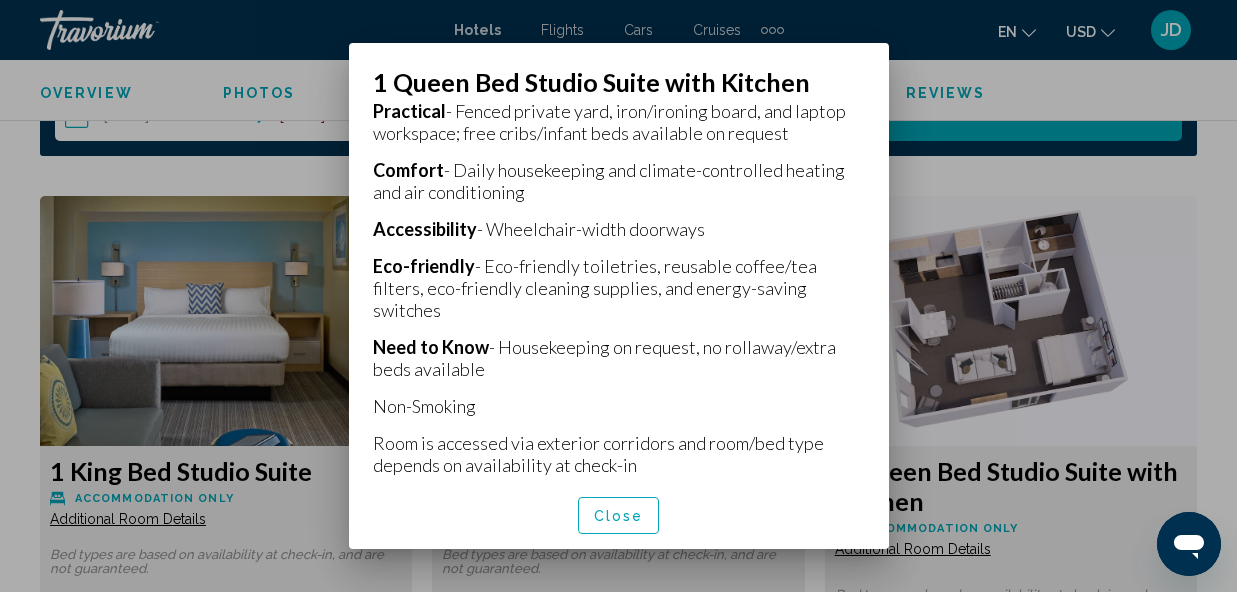 click on "Close" at bounding box center (619, 516) 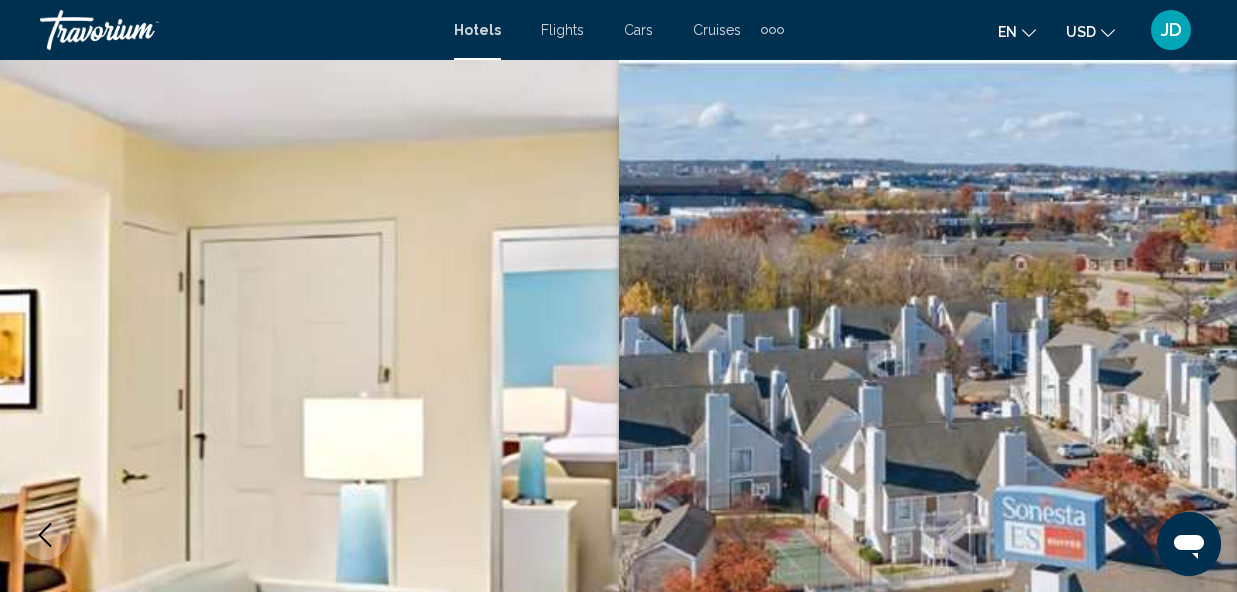 scroll, scrollTop: 2894, scrollLeft: 0, axis: vertical 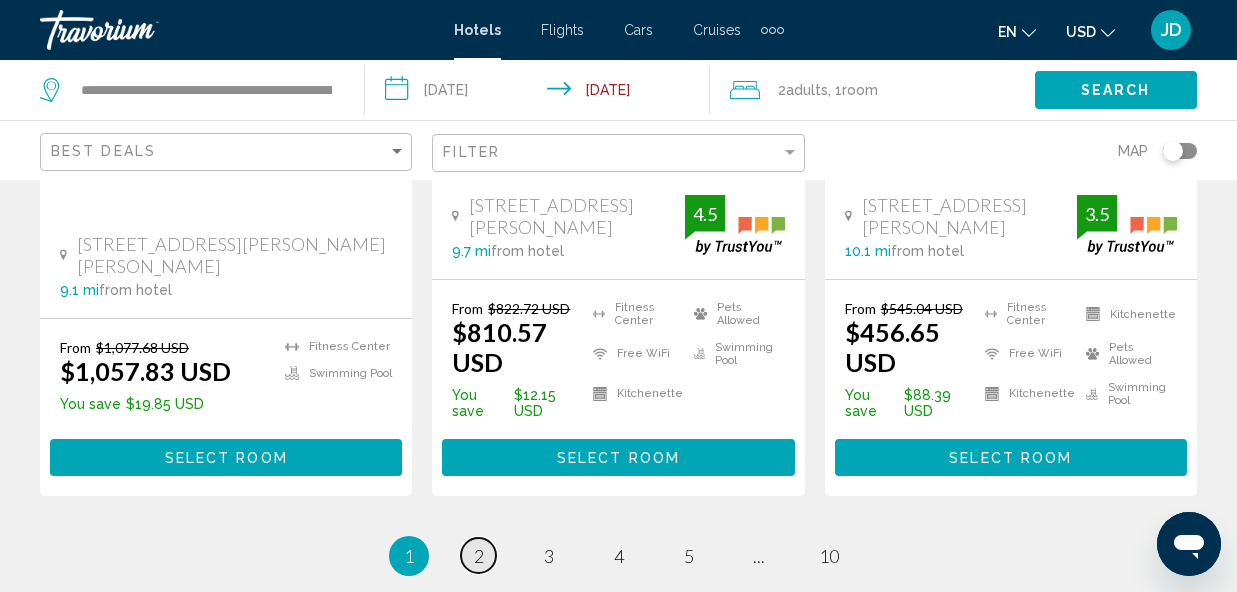 click on "2" at bounding box center (479, 556) 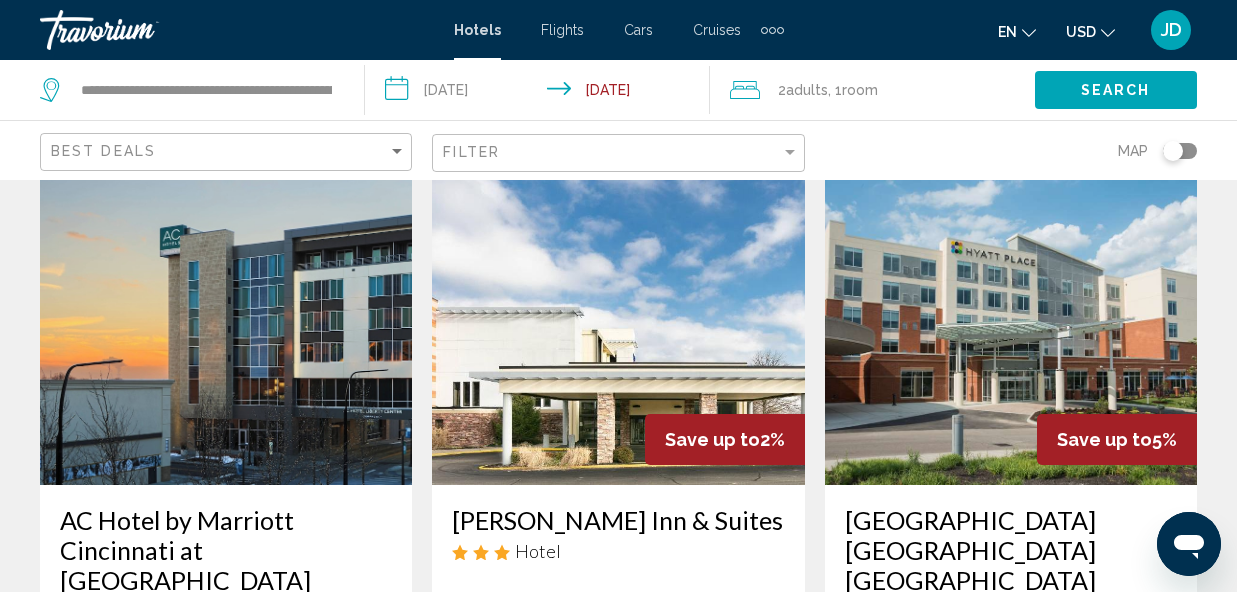 scroll, scrollTop: 0, scrollLeft: 0, axis: both 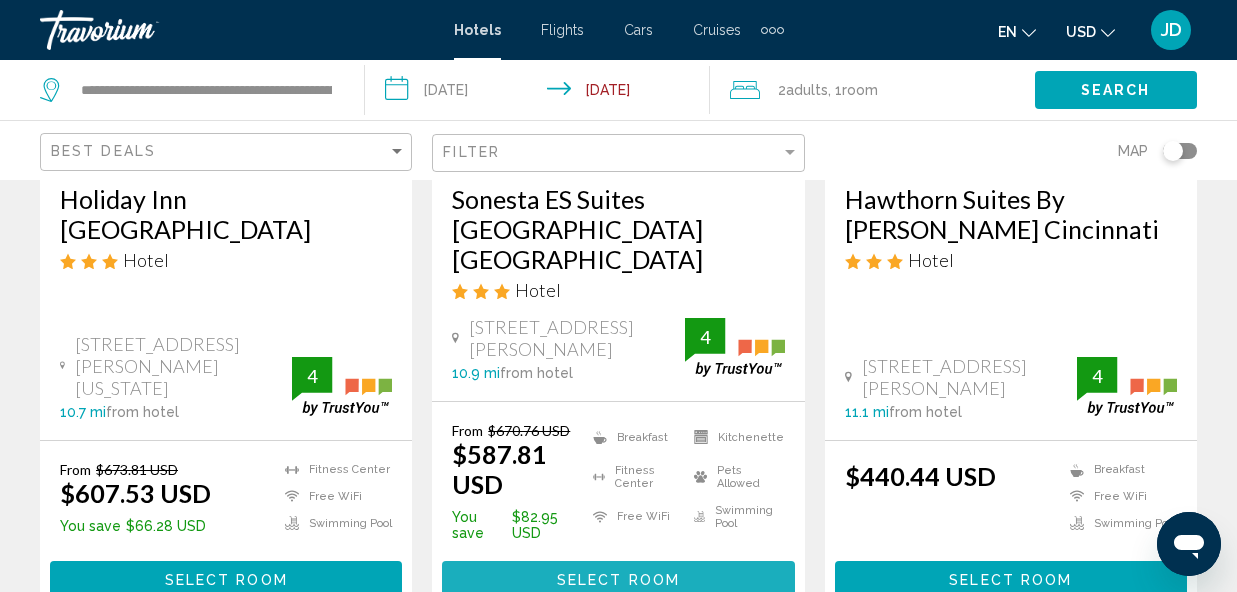 click on "Select Room" at bounding box center (618, 581) 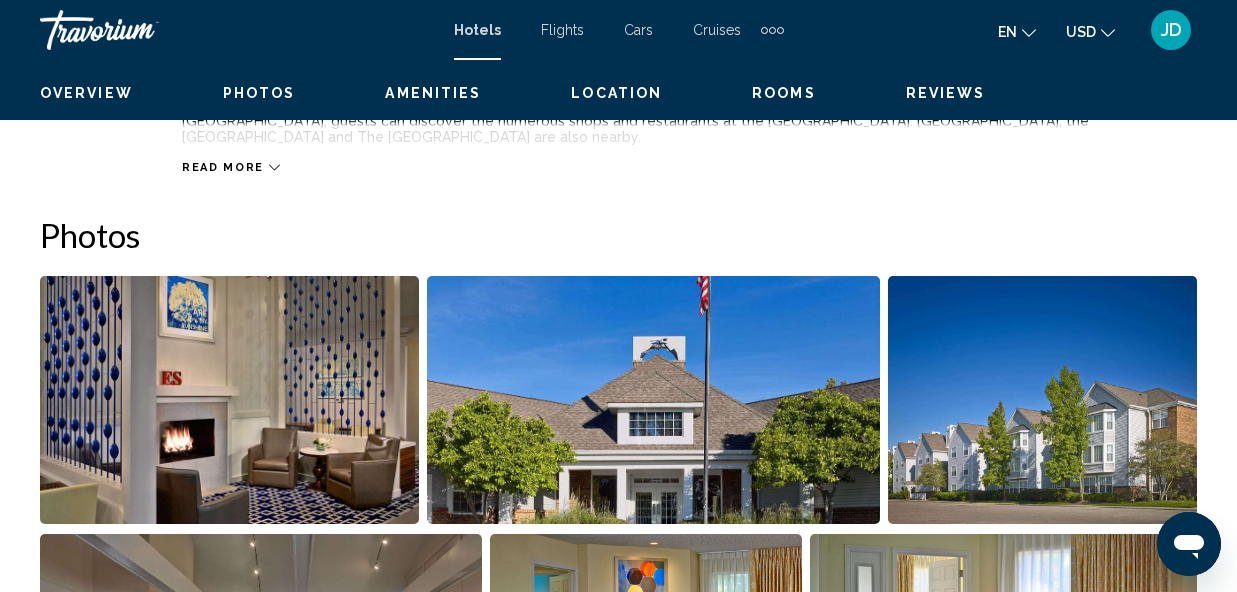 scroll, scrollTop: 239, scrollLeft: 0, axis: vertical 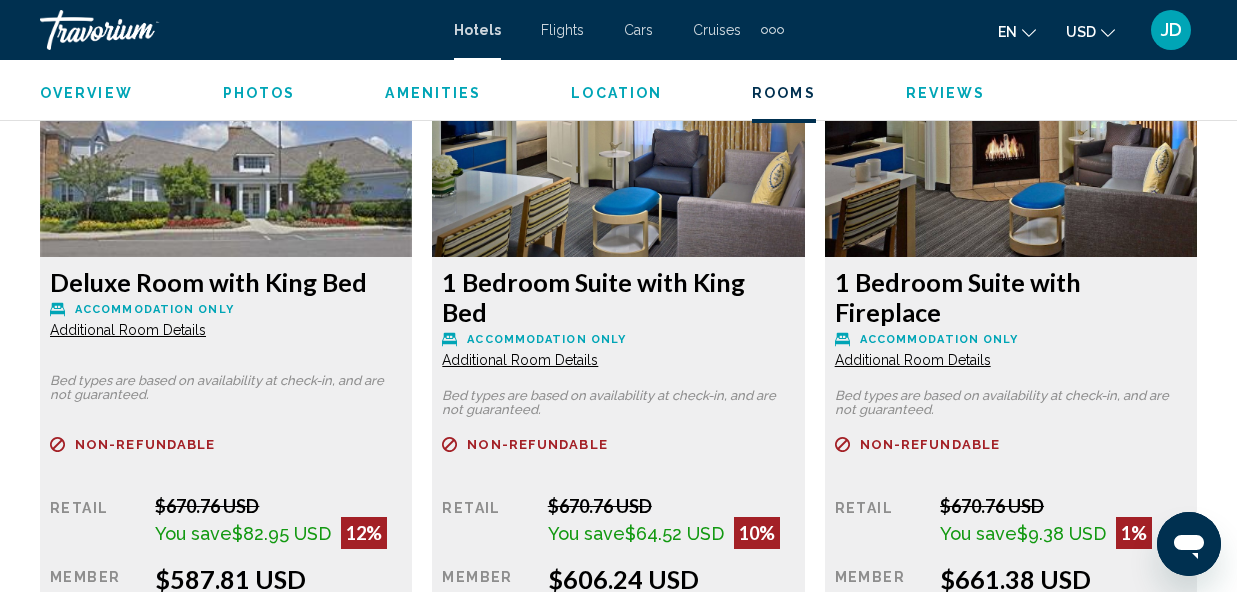 click on "Additional Room Details" at bounding box center [128, 330] 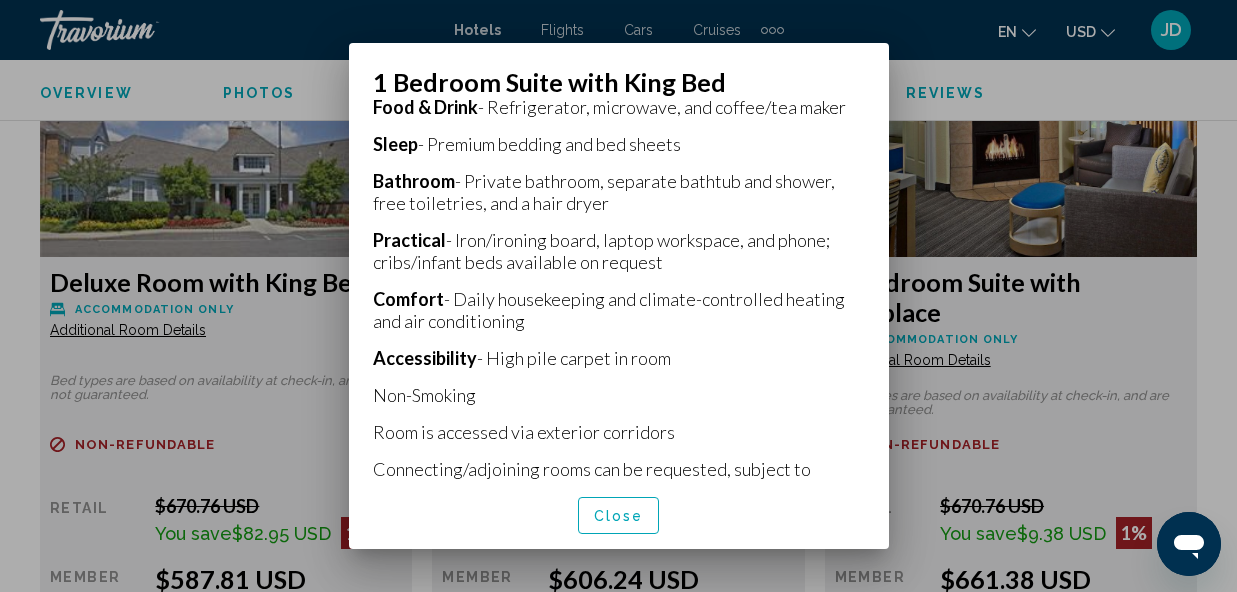 scroll, scrollTop: 645, scrollLeft: 0, axis: vertical 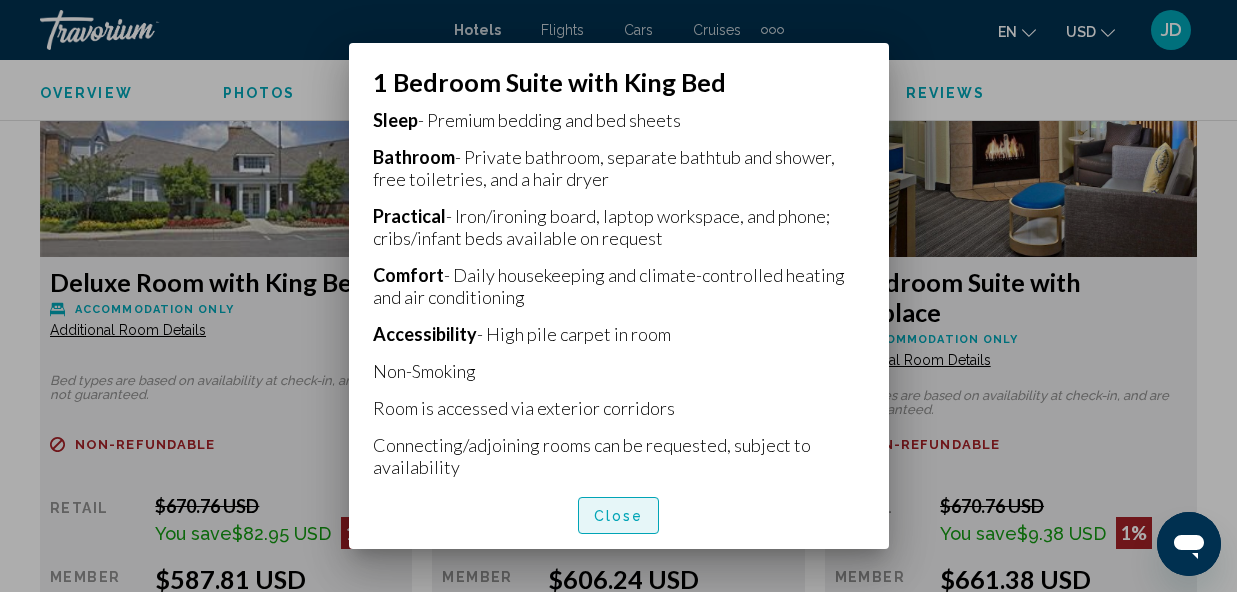 click on "Close" at bounding box center [619, 516] 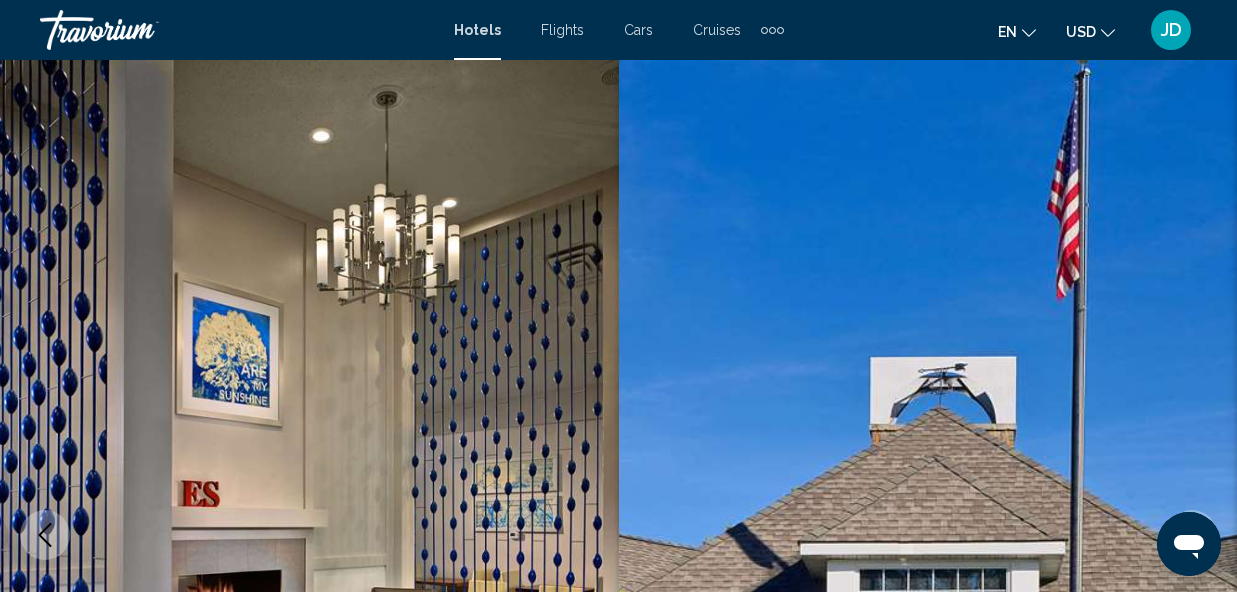 scroll, scrollTop: 3163, scrollLeft: 0, axis: vertical 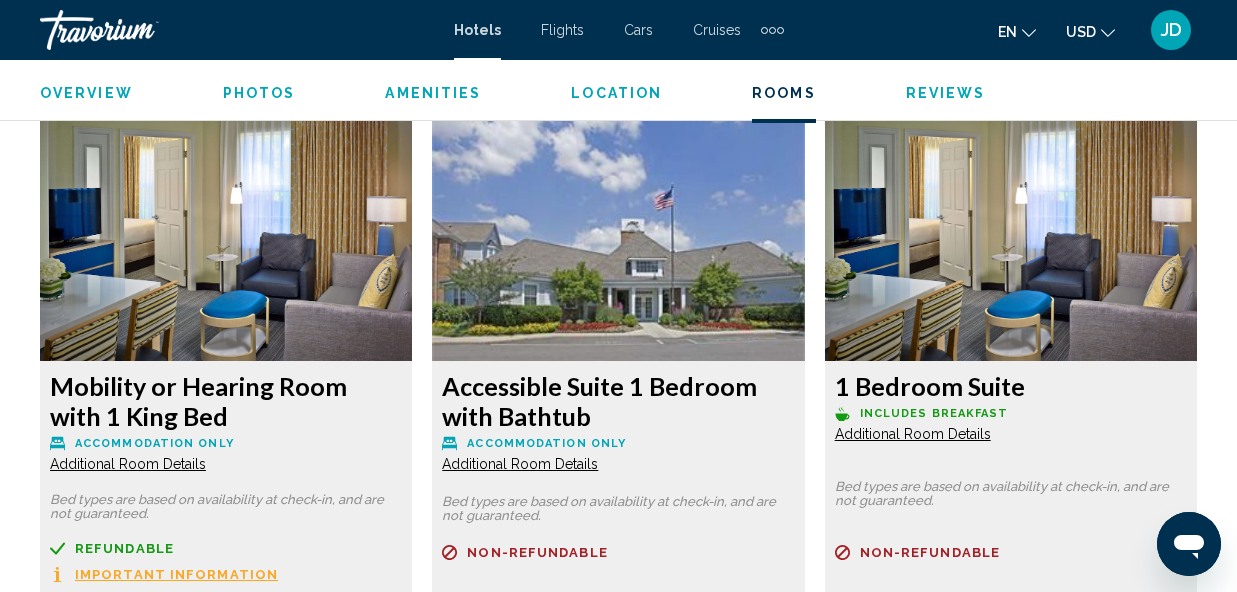 click on "Additional Room Details" at bounding box center (128, -997) 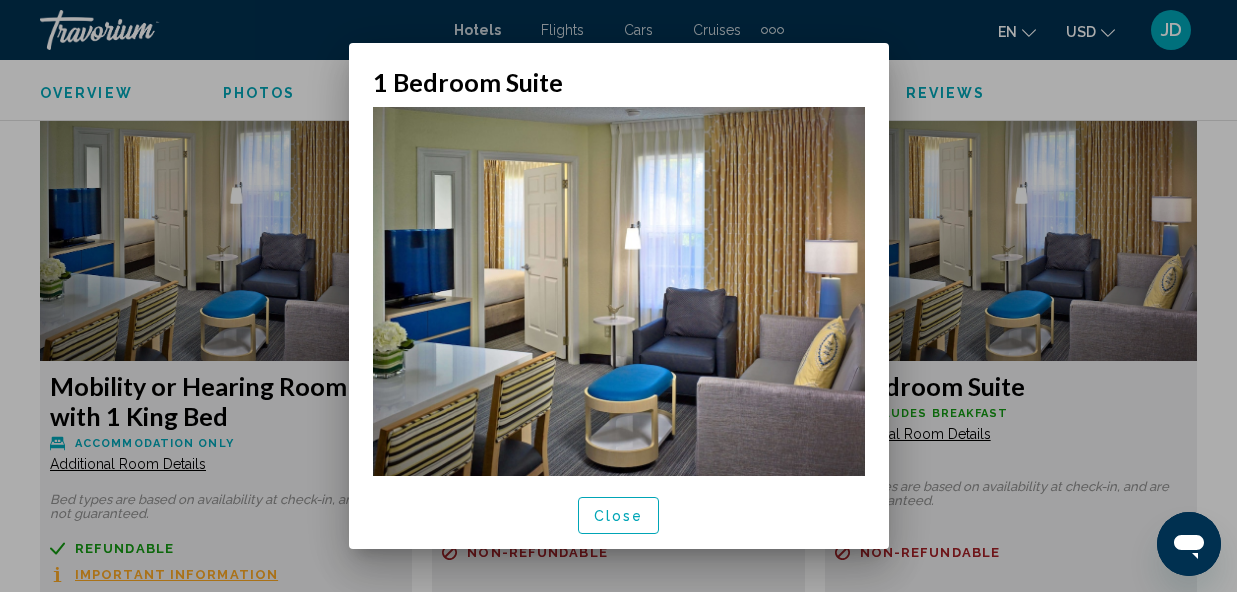 scroll, scrollTop: 0, scrollLeft: 0, axis: both 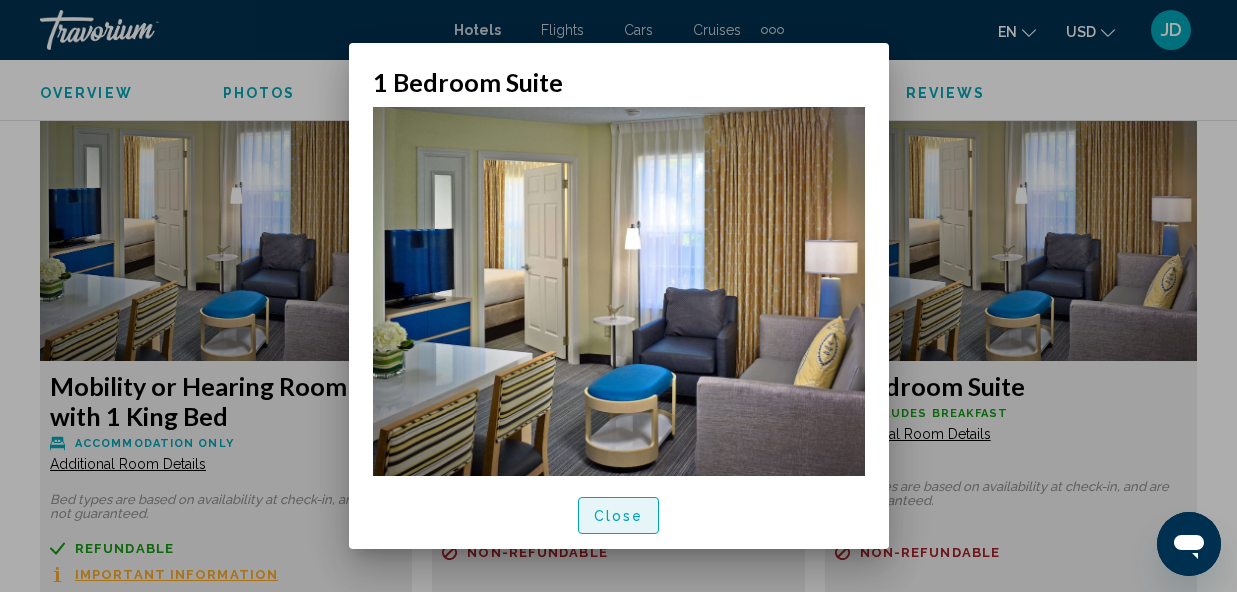 click on "Close" at bounding box center [619, 516] 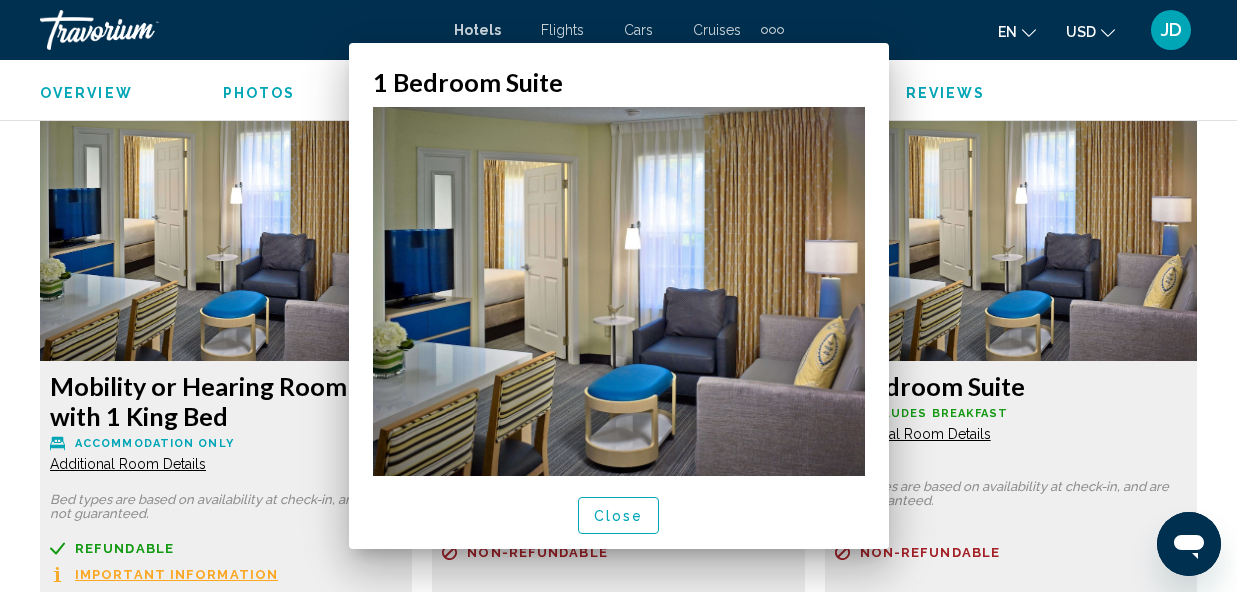 scroll, scrollTop: 4490, scrollLeft: 0, axis: vertical 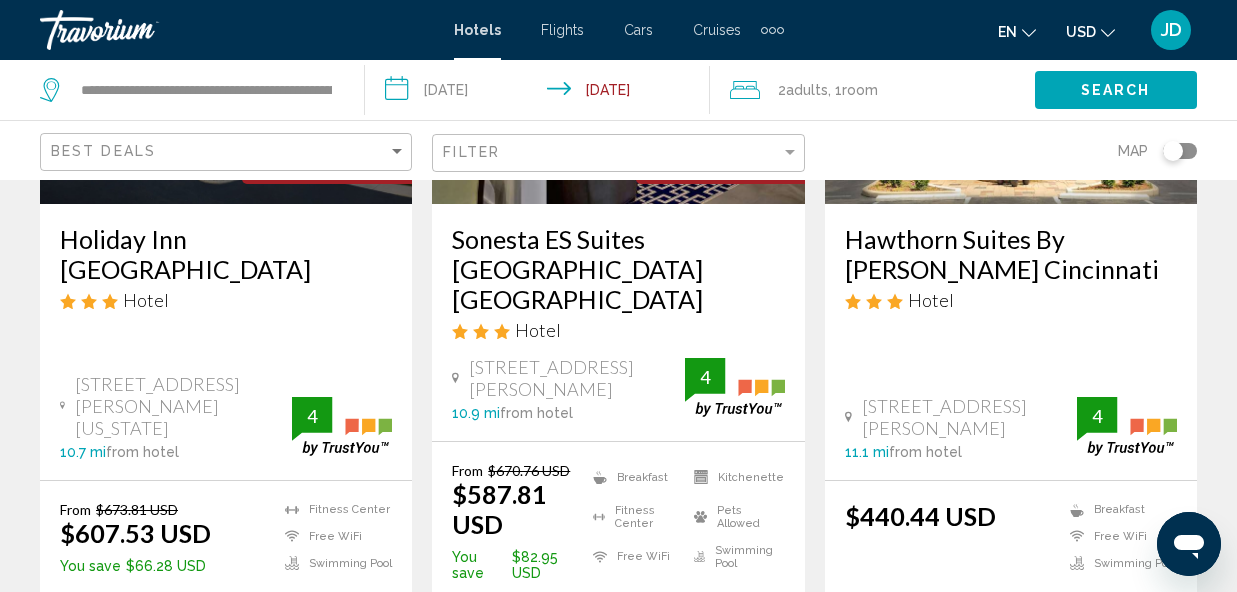 click on "Hawthorn Suites By [PERSON_NAME] Cincinnati" at bounding box center [1011, 254] 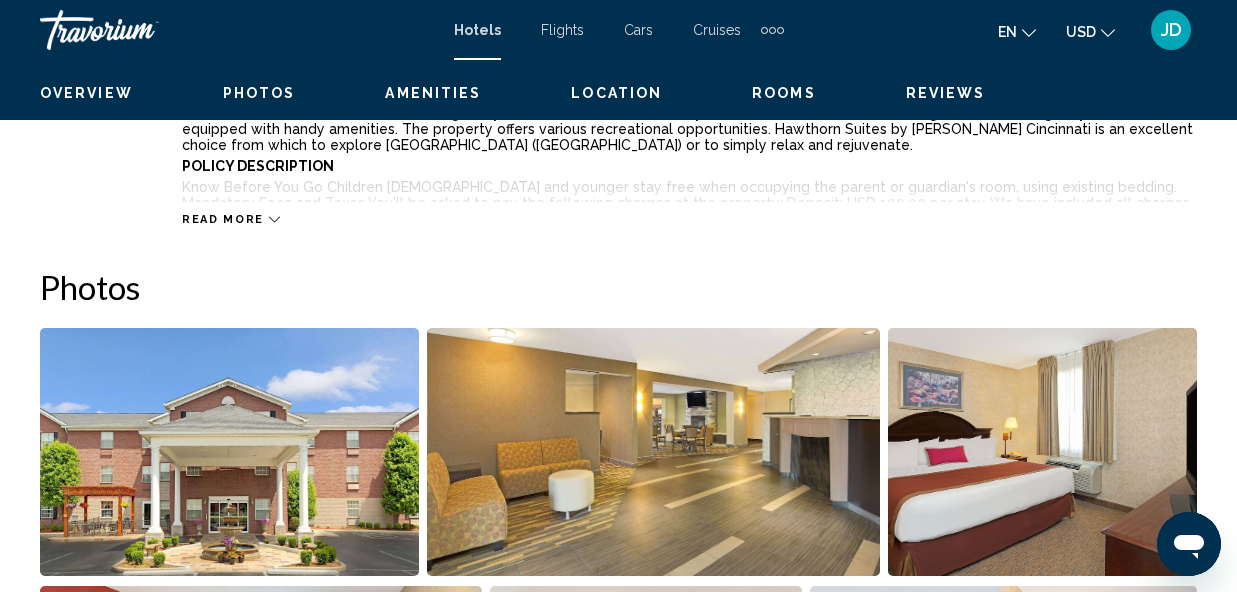 scroll, scrollTop: 239, scrollLeft: 0, axis: vertical 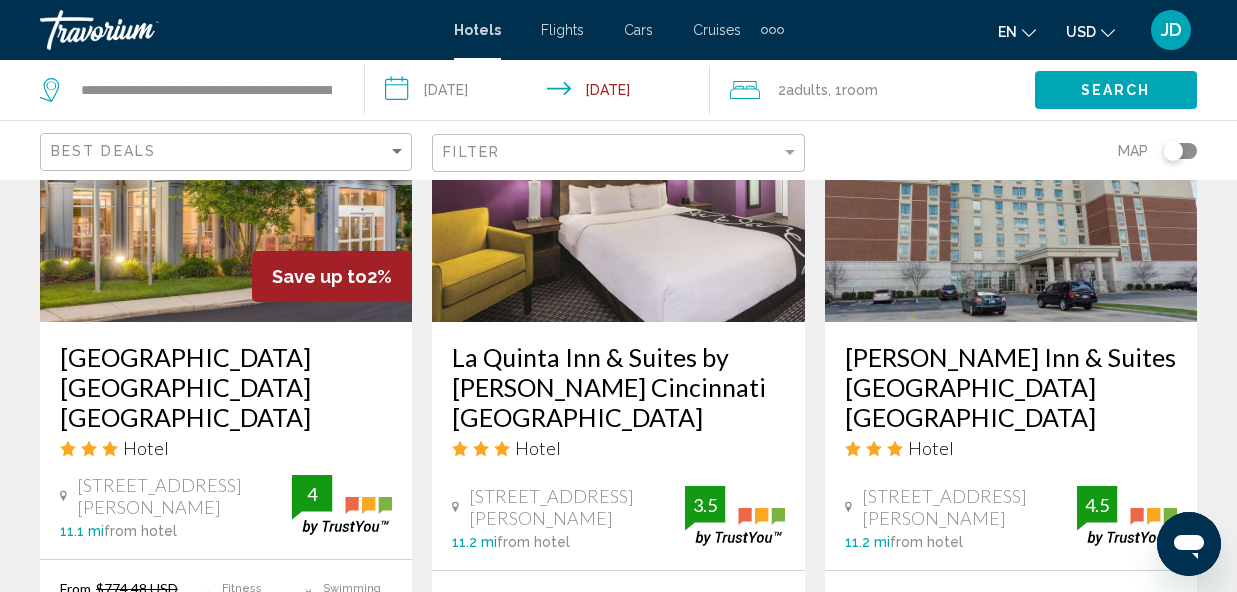 click on "**********" 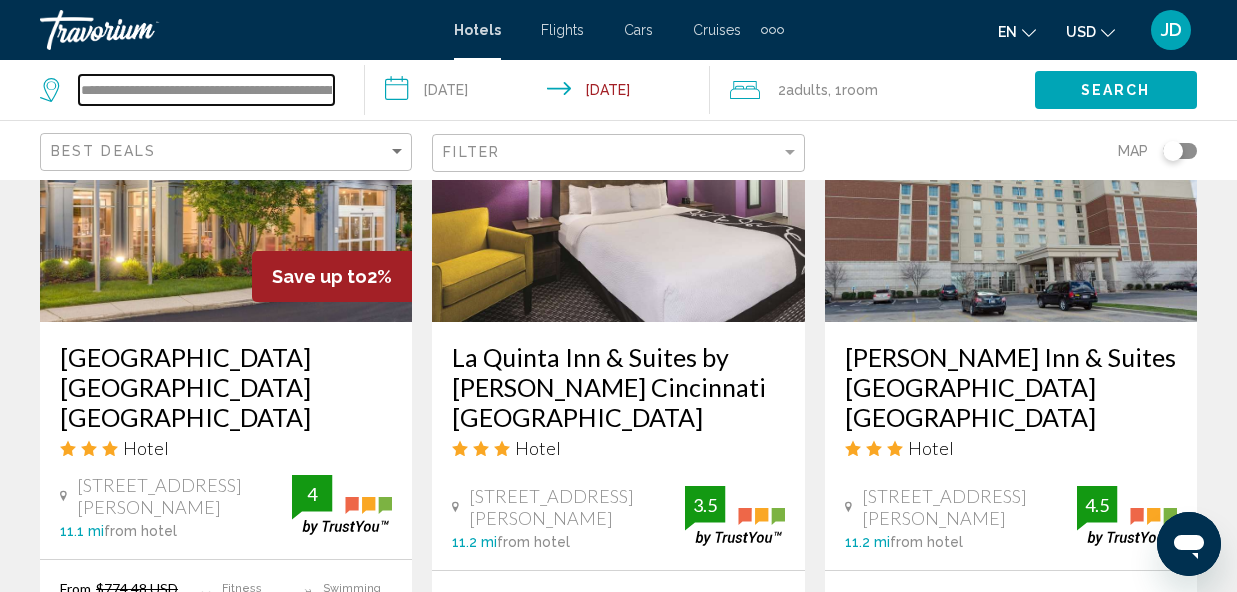 click on "**********" at bounding box center (206, 90) 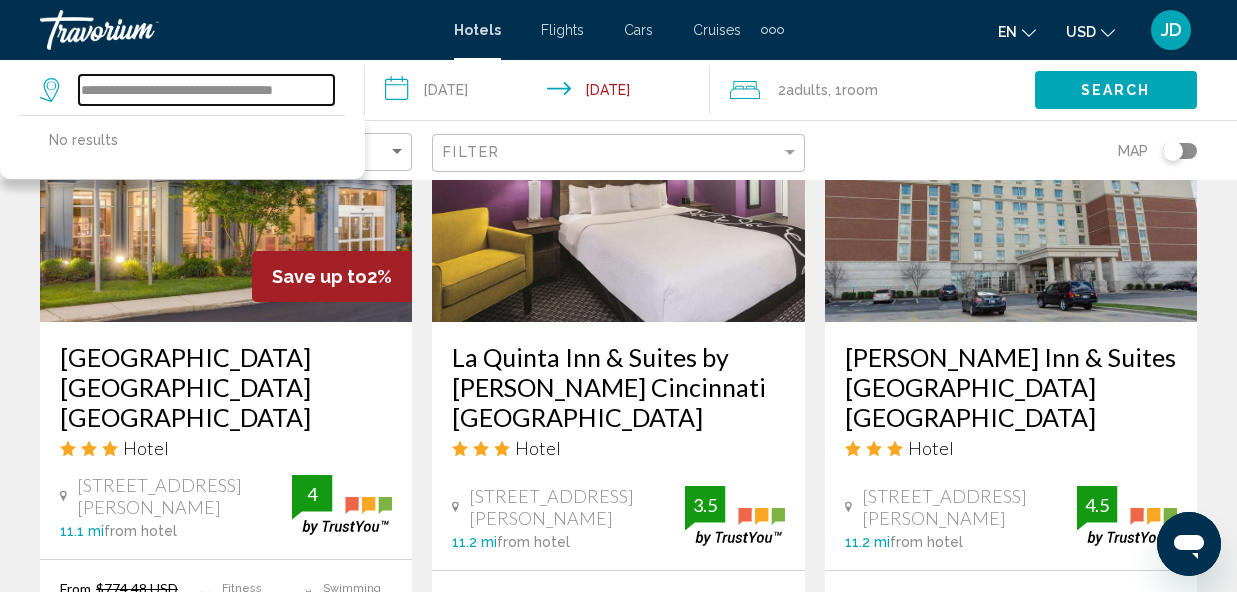 scroll, scrollTop: 0, scrollLeft: 0, axis: both 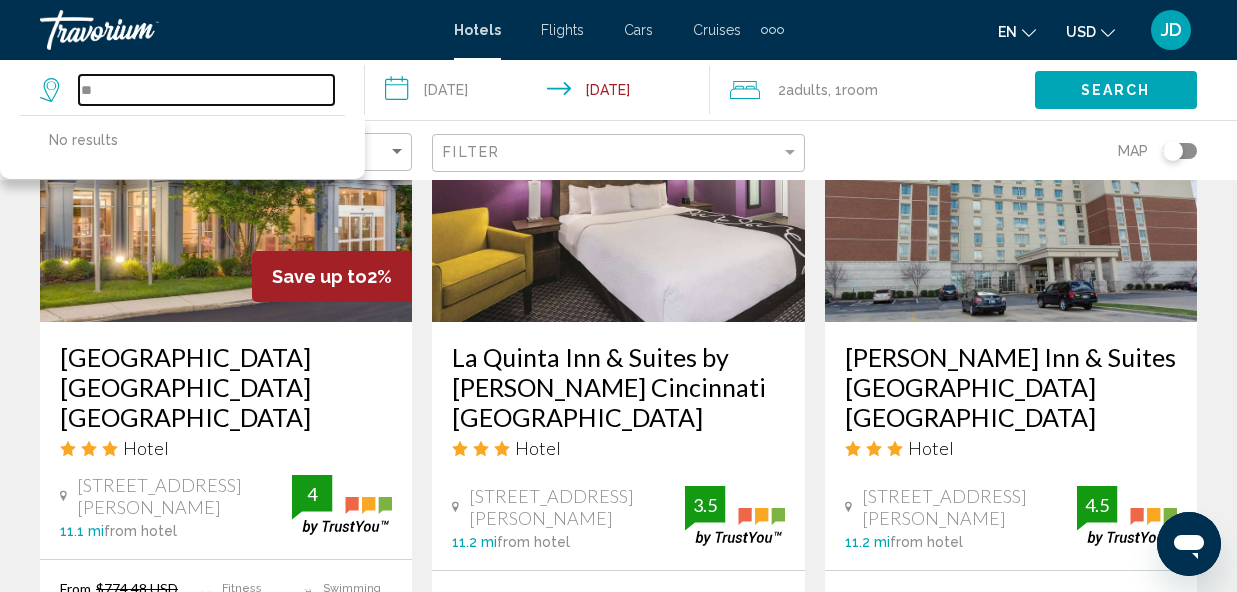 type on "*" 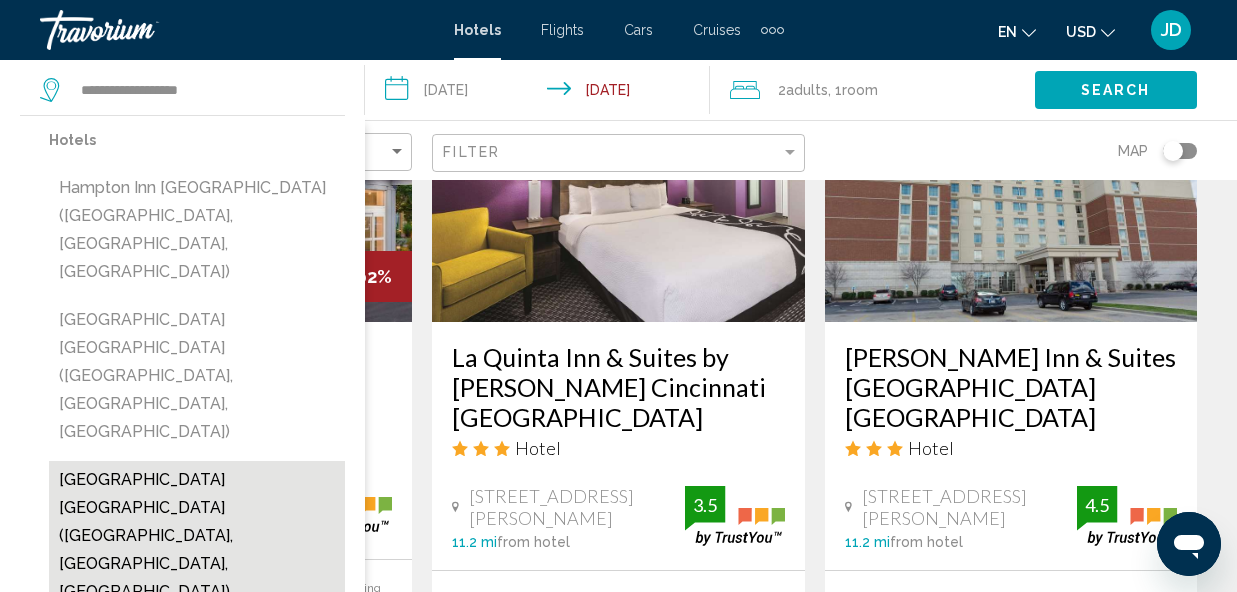 click on "[GEOGRAPHIC_DATA] [GEOGRAPHIC_DATA] ([GEOGRAPHIC_DATA], [GEOGRAPHIC_DATA], [GEOGRAPHIC_DATA])" at bounding box center (197, 536) 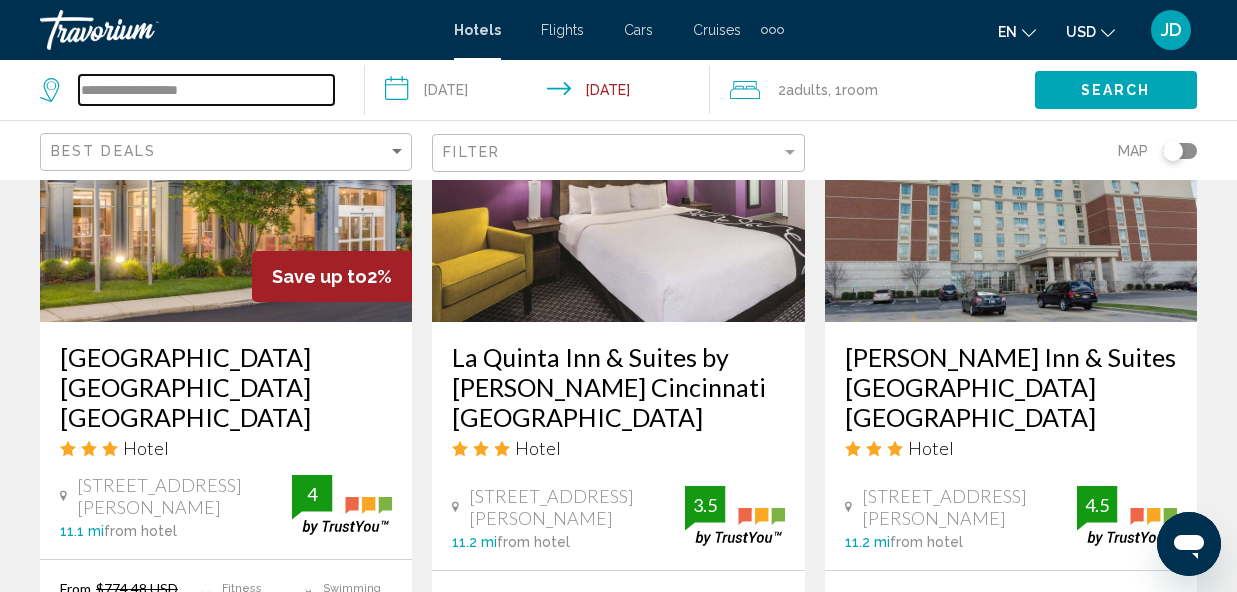 type on "**********" 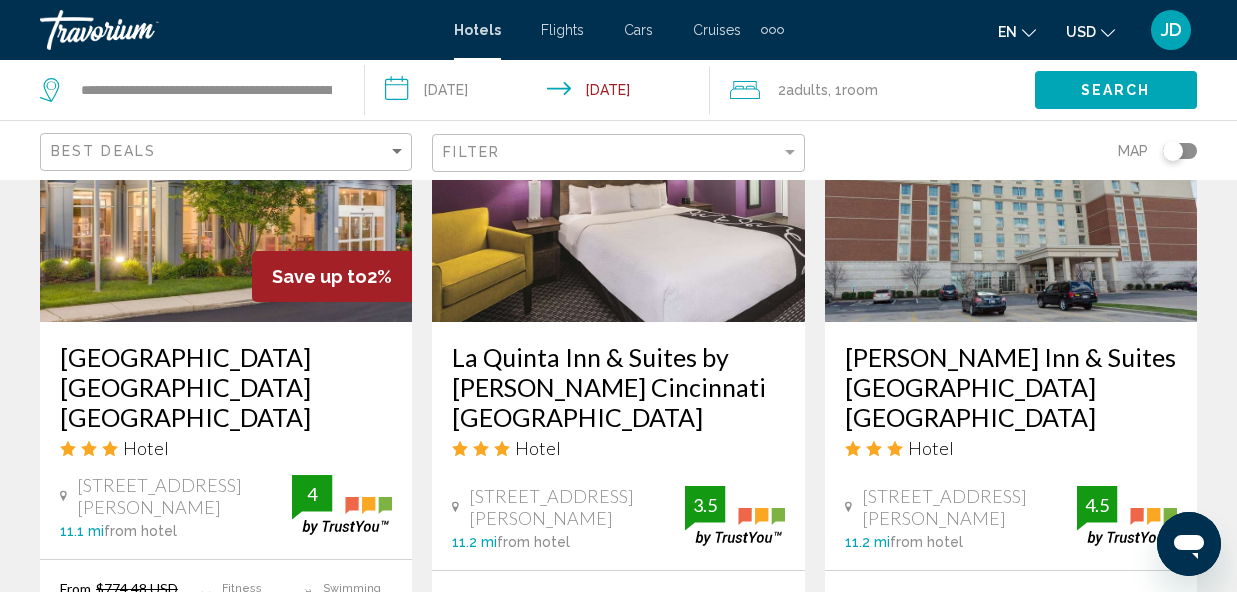 click on "Search" 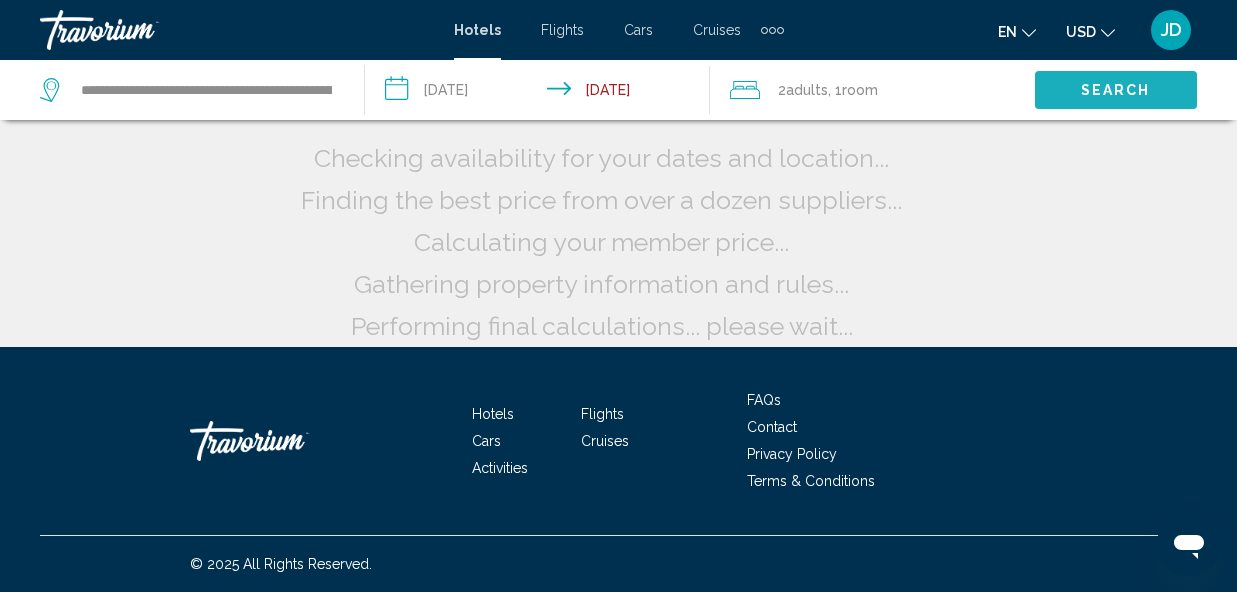 scroll, scrollTop: 65, scrollLeft: 0, axis: vertical 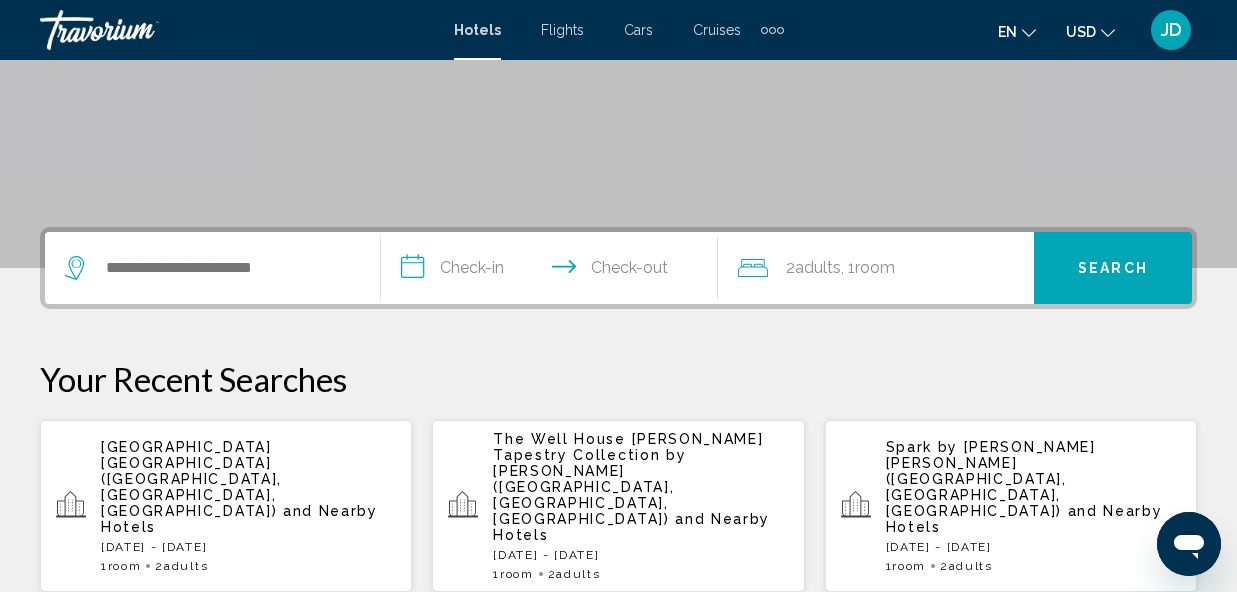click on "The Well House [PERSON_NAME] Tapestry Collection by [PERSON_NAME] ([GEOGRAPHIC_DATA], [GEOGRAPHIC_DATA], [GEOGRAPHIC_DATA])" at bounding box center (628, 479) 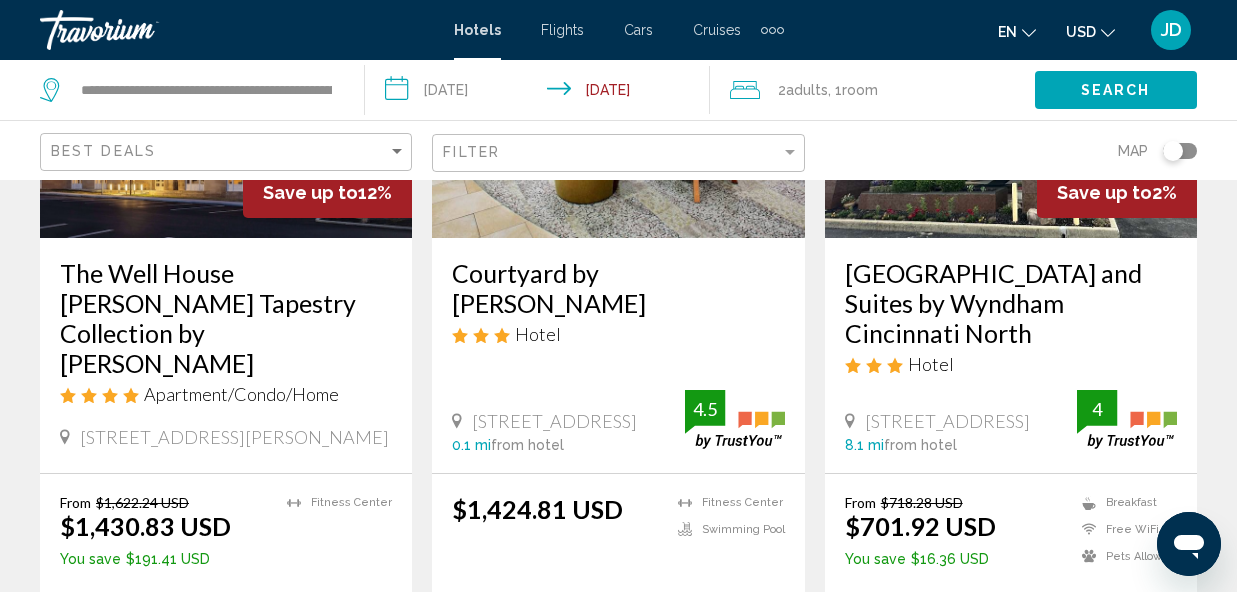 scroll, scrollTop: 0, scrollLeft: 0, axis: both 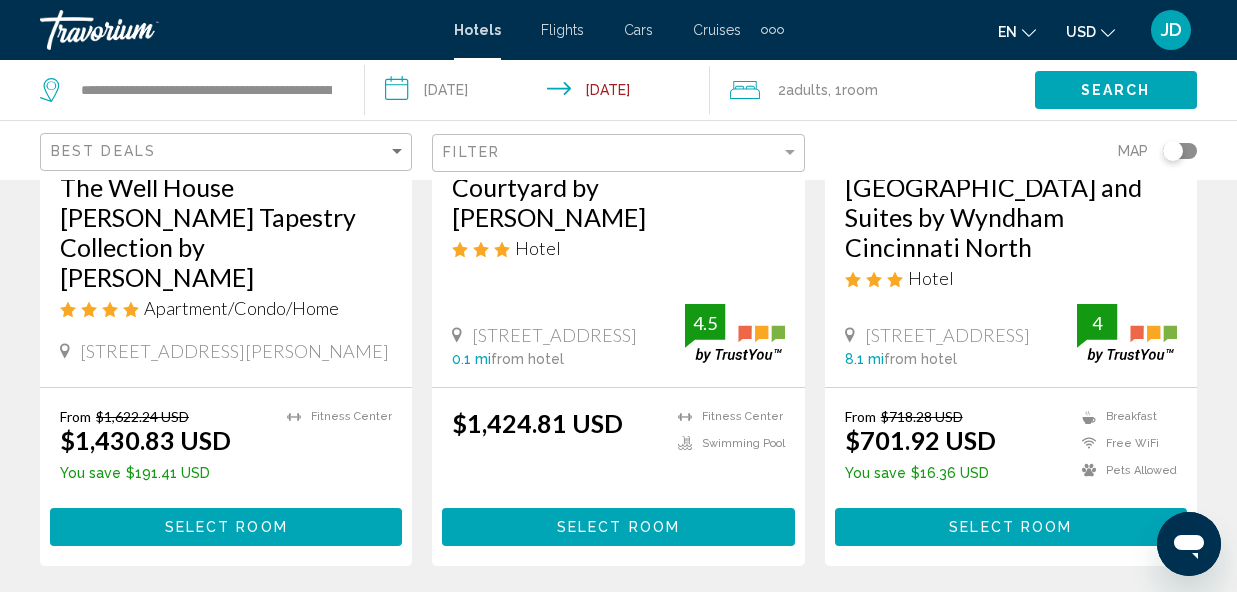 click on "**********" at bounding box center (541, 93) 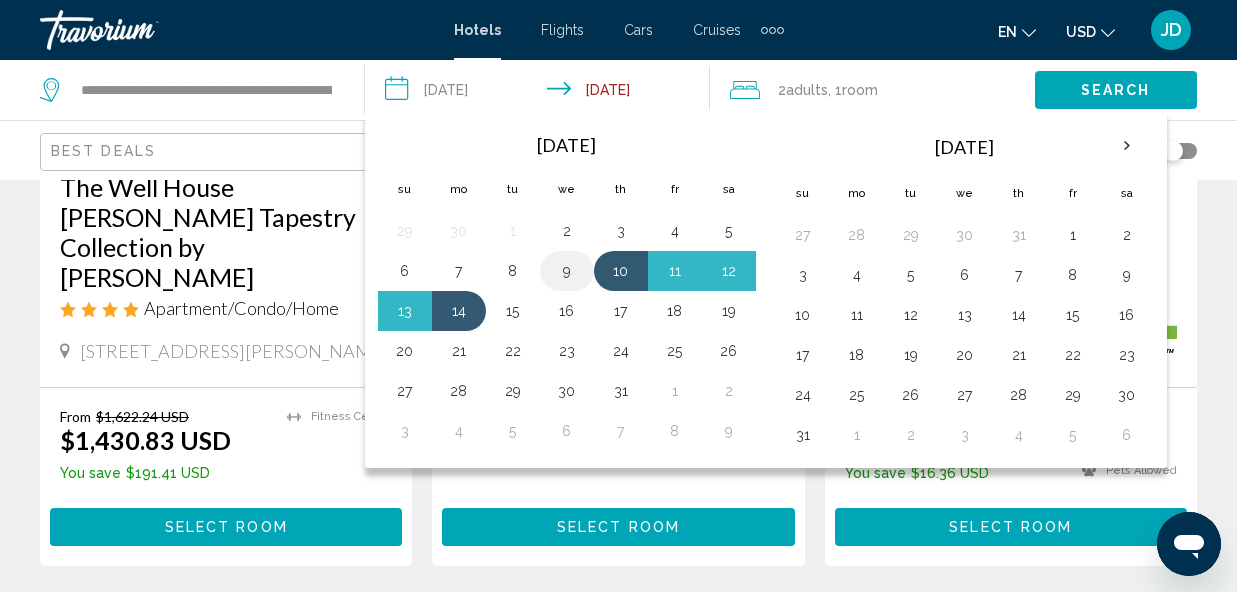 click on "9" at bounding box center (567, 271) 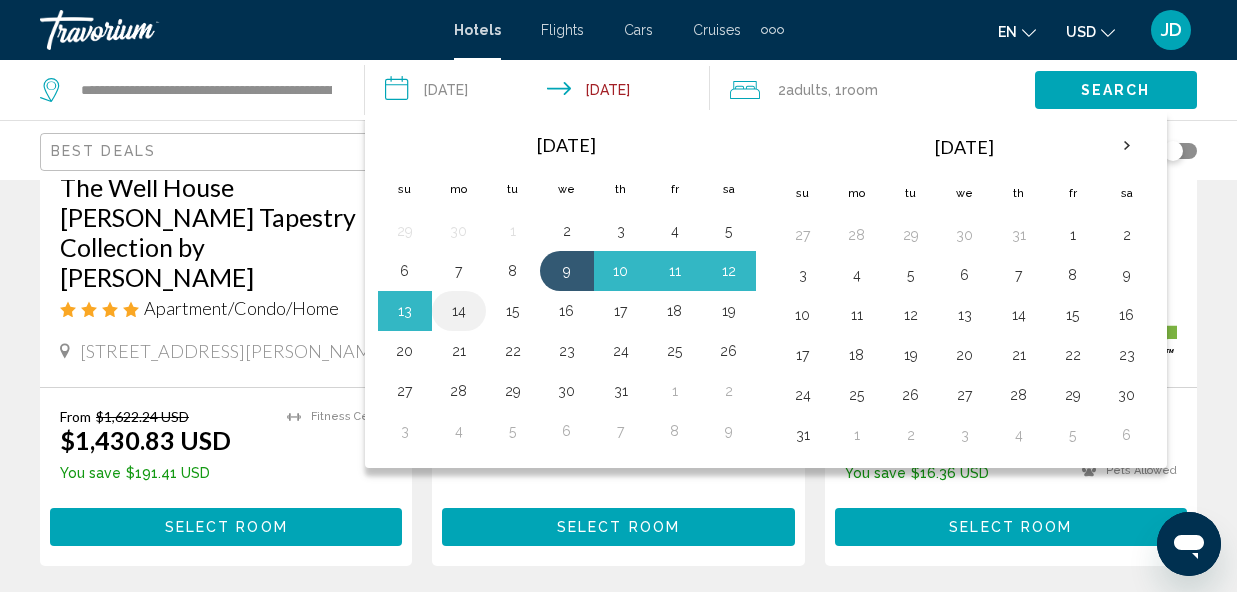 click on "14" at bounding box center [459, 311] 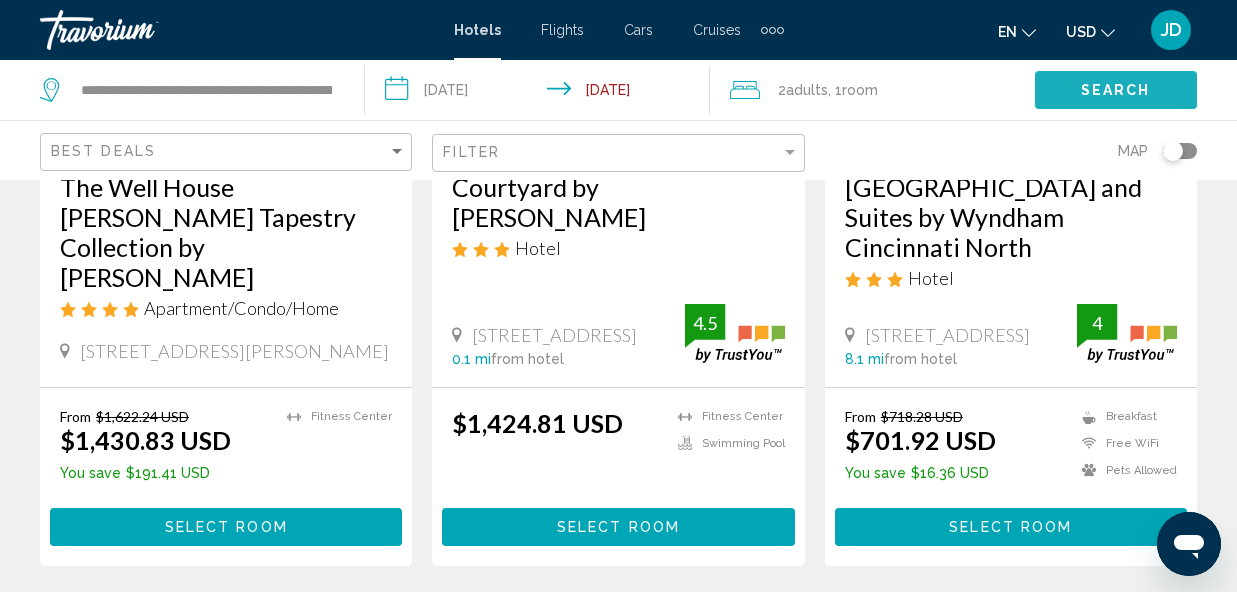 click on "Search" 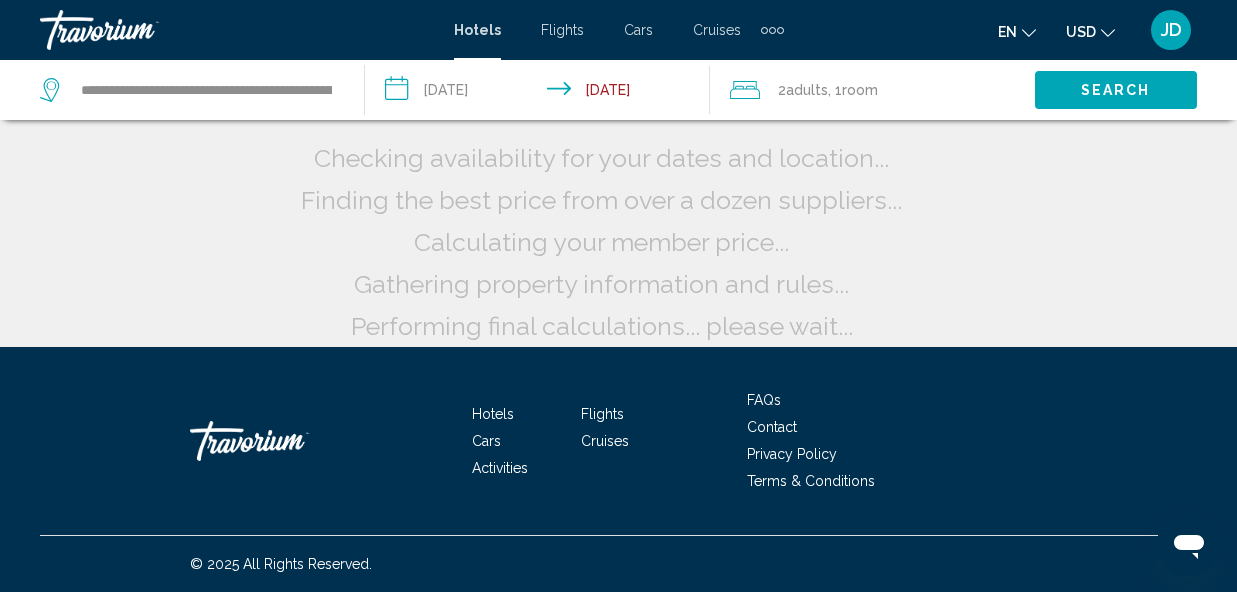 scroll, scrollTop: 65, scrollLeft: 0, axis: vertical 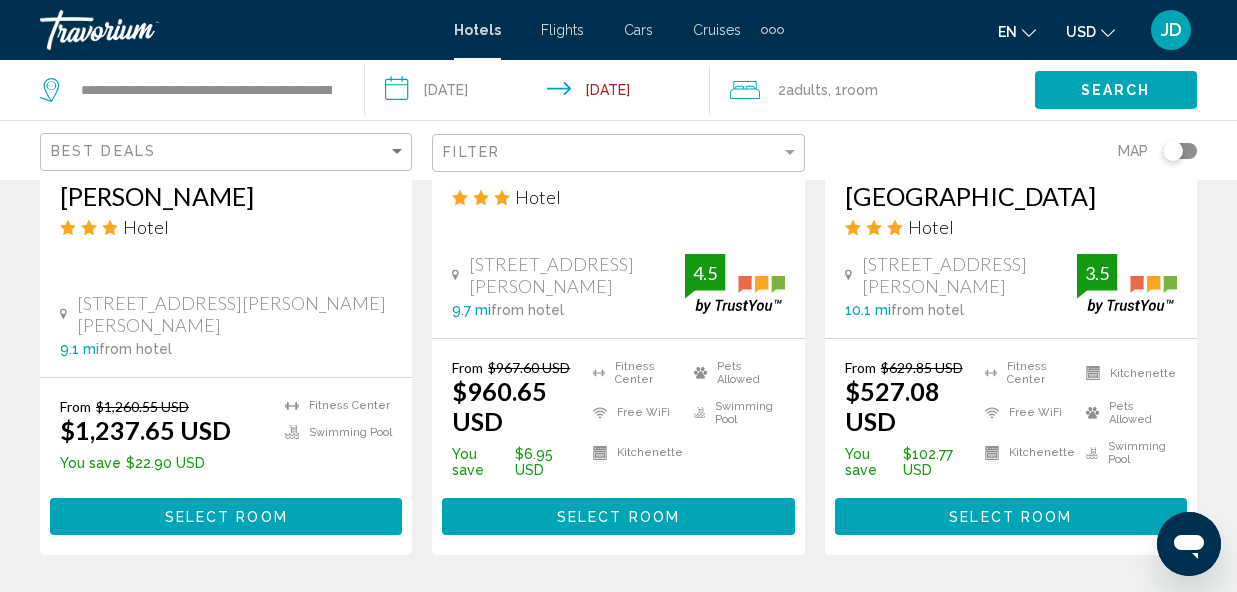 click on "page  2" at bounding box center (478, 614) 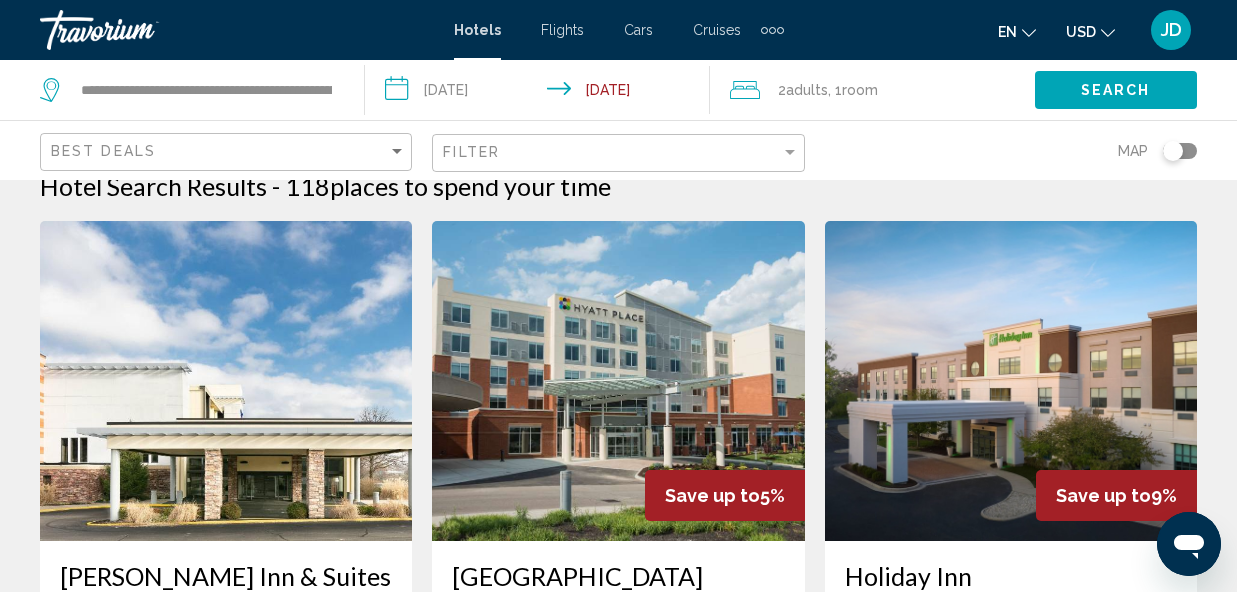 scroll, scrollTop: 0, scrollLeft: 0, axis: both 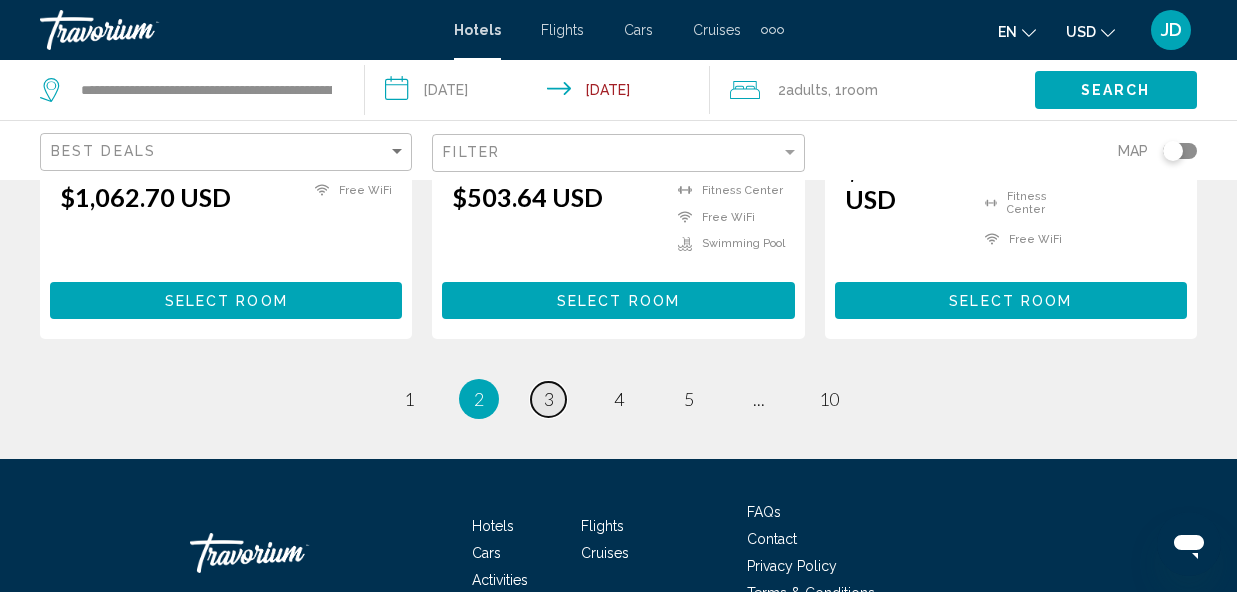 click on "page  3" at bounding box center (548, 399) 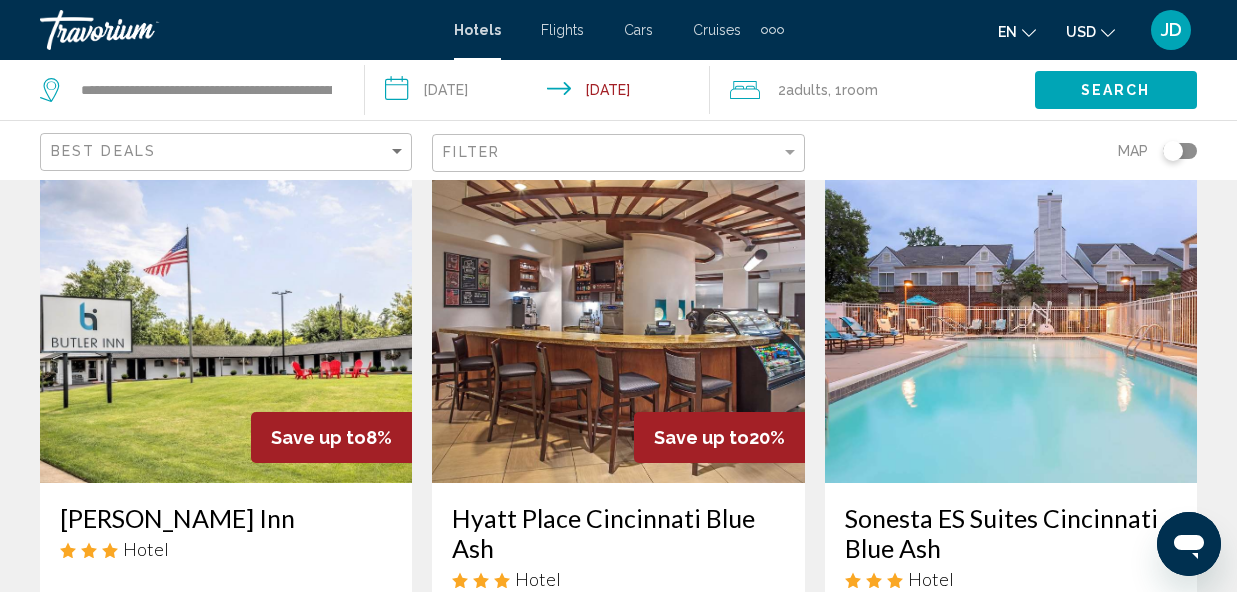 scroll, scrollTop: 0, scrollLeft: 0, axis: both 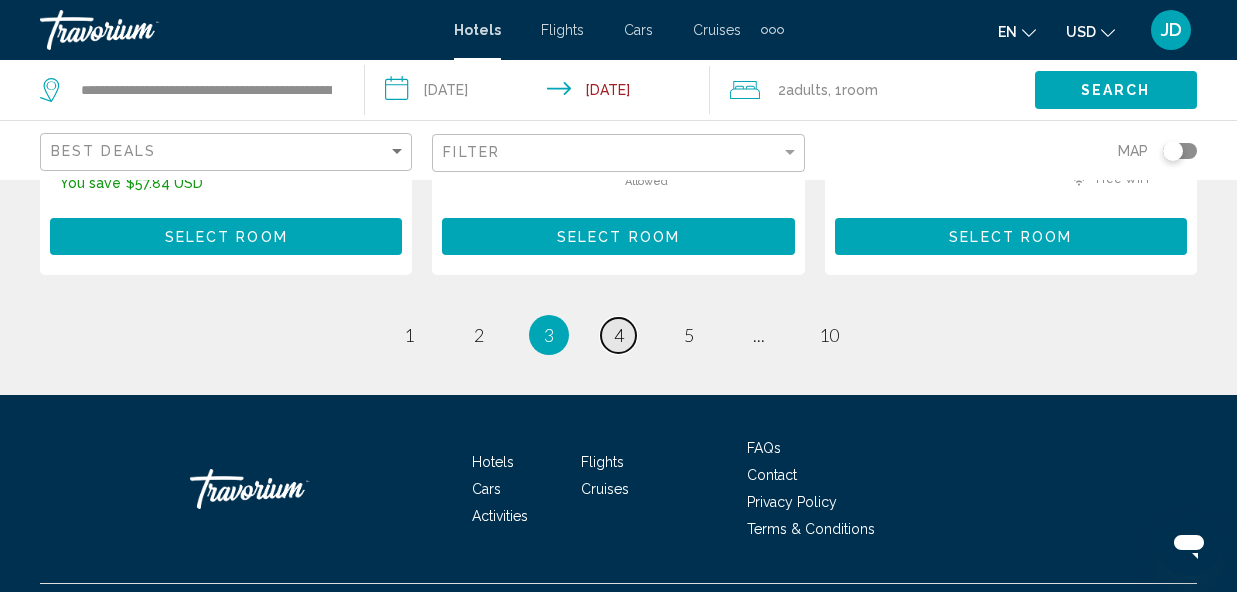 click on "4" at bounding box center [619, 335] 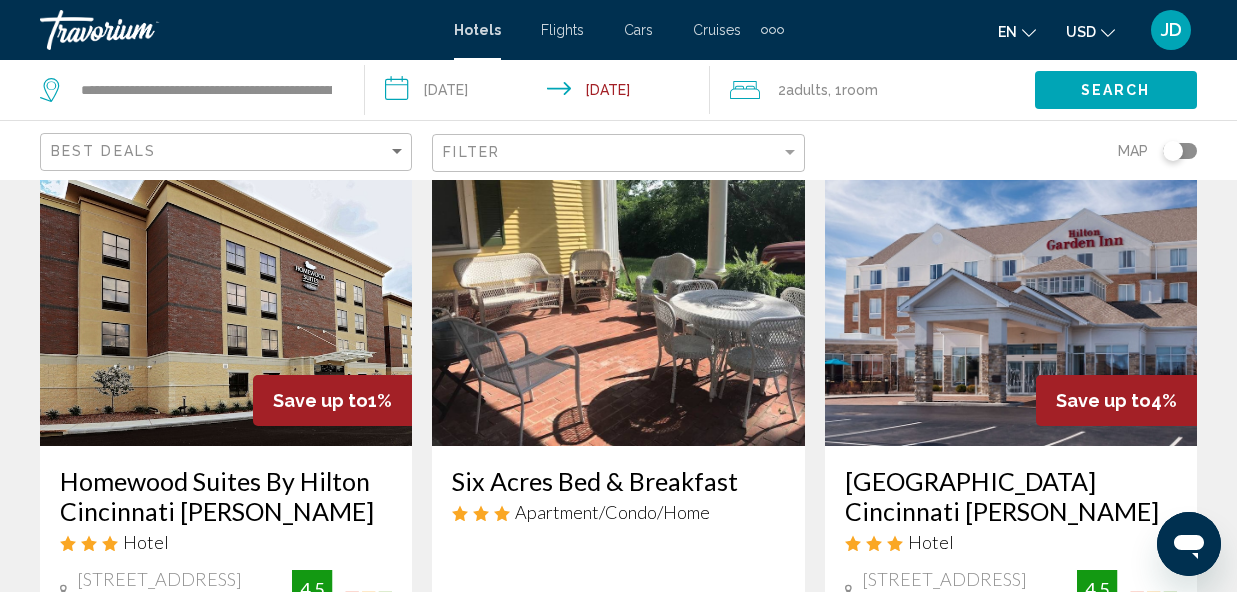 scroll, scrollTop: 0, scrollLeft: 0, axis: both 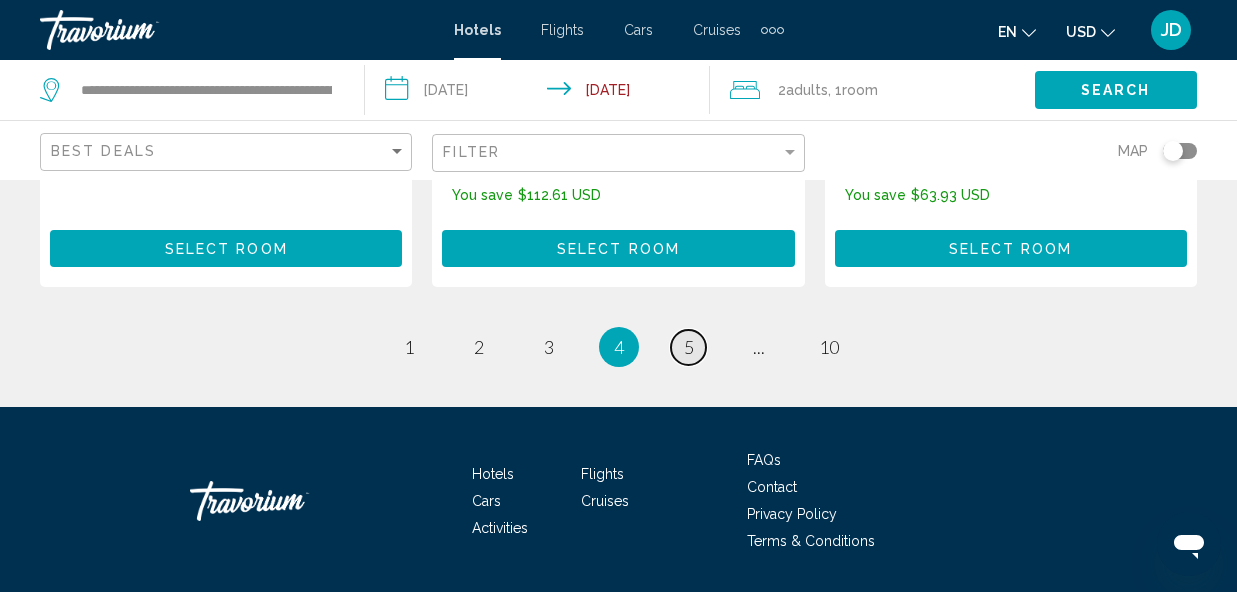 click on "5" at bounding box center (689, 347) 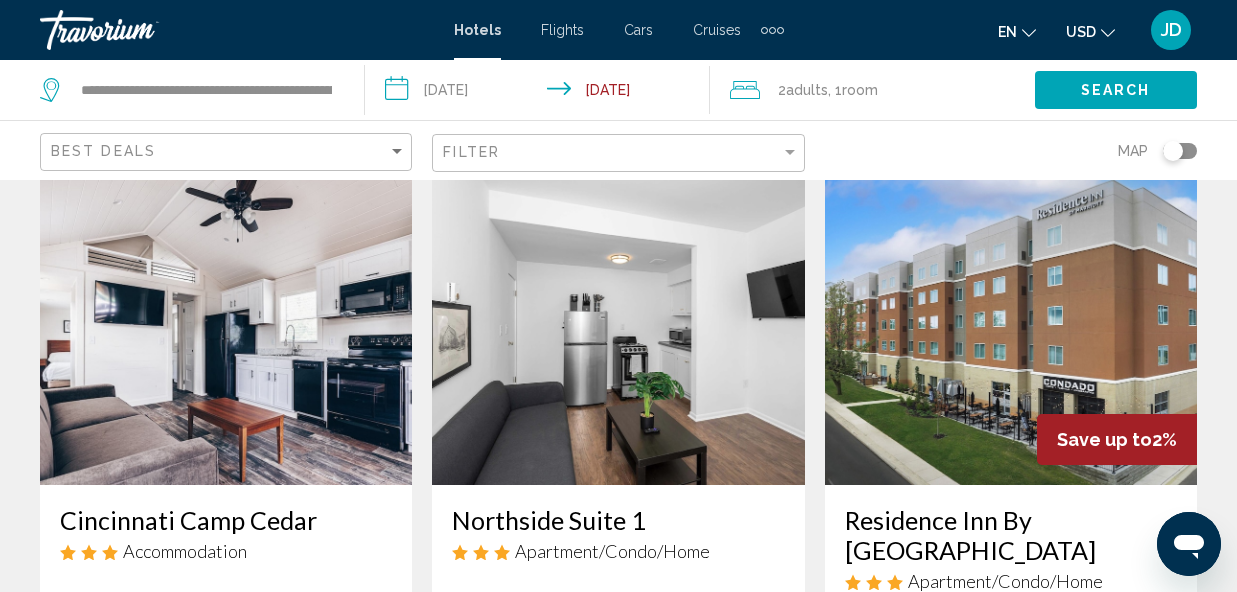 scroll, scrollTop: 0, scrollLeft: 0, axis: both 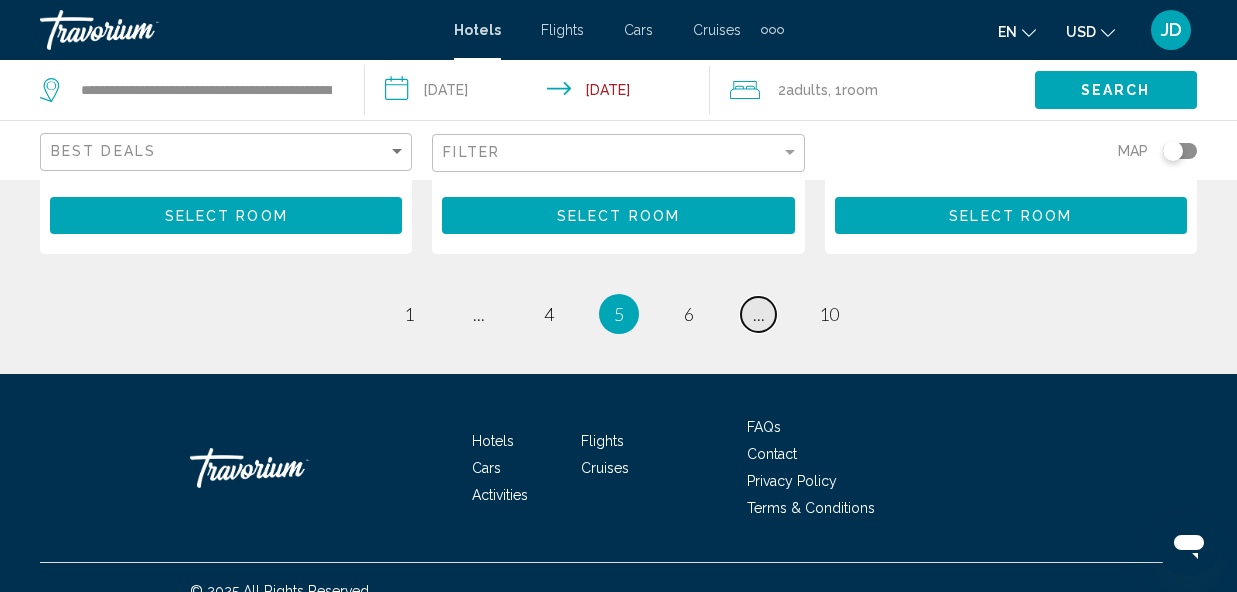 click on "page  ..." at bounding box center (758, 314) 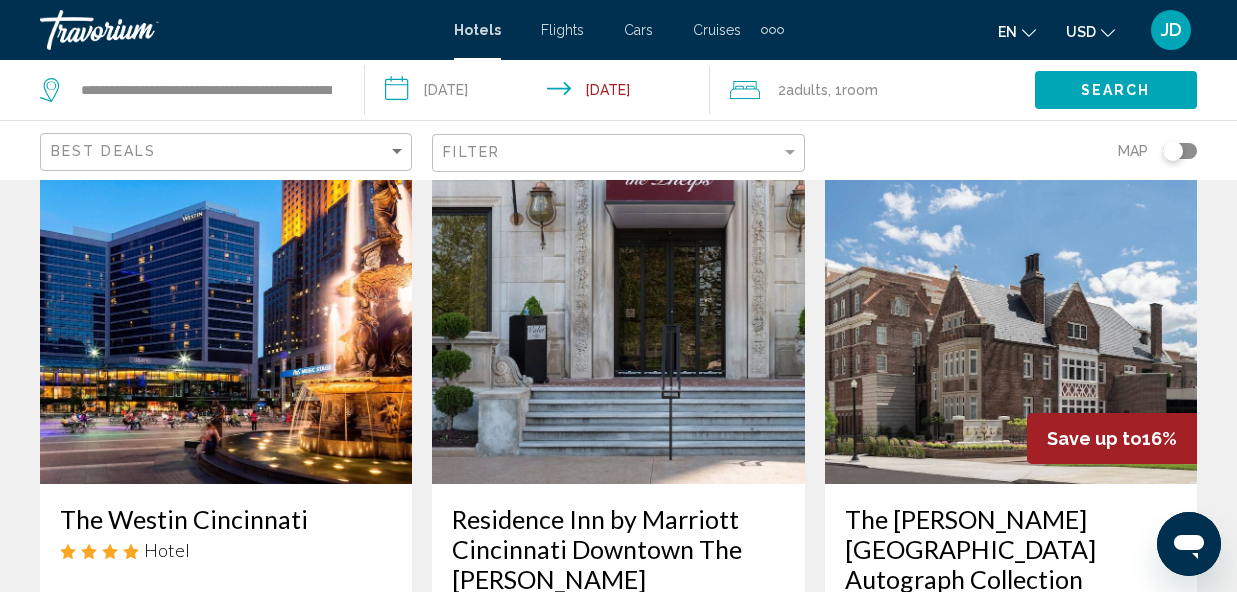 scroll, scrollTop: 0, scrollLeft: 0, axis: both 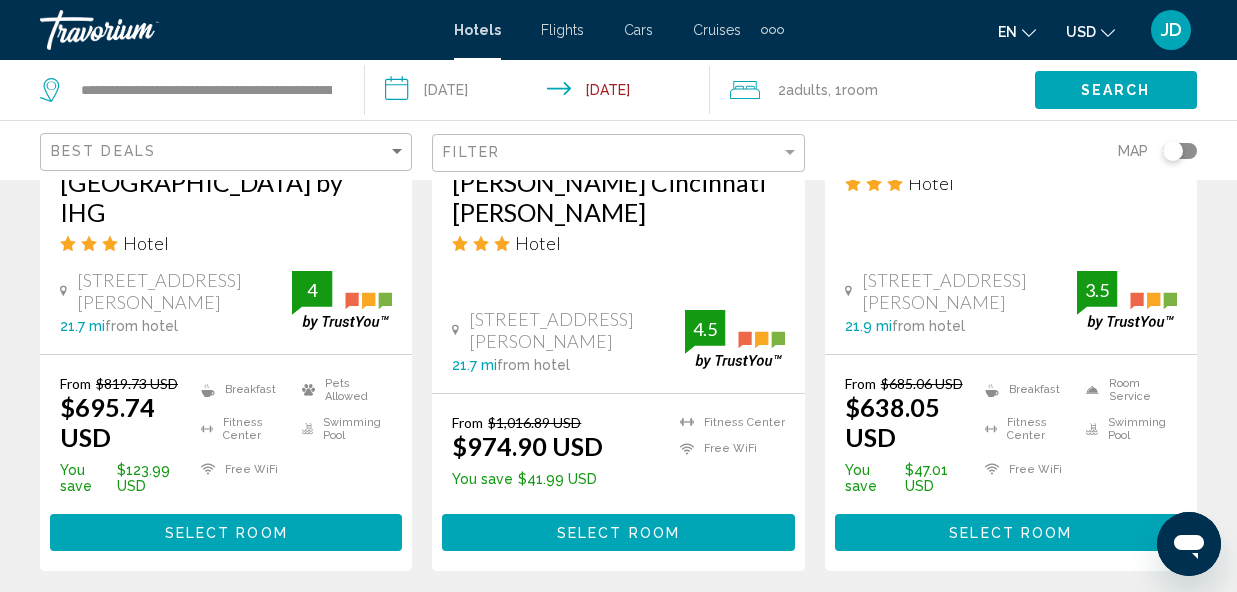 click on "1" at bounding box center [409, 631] 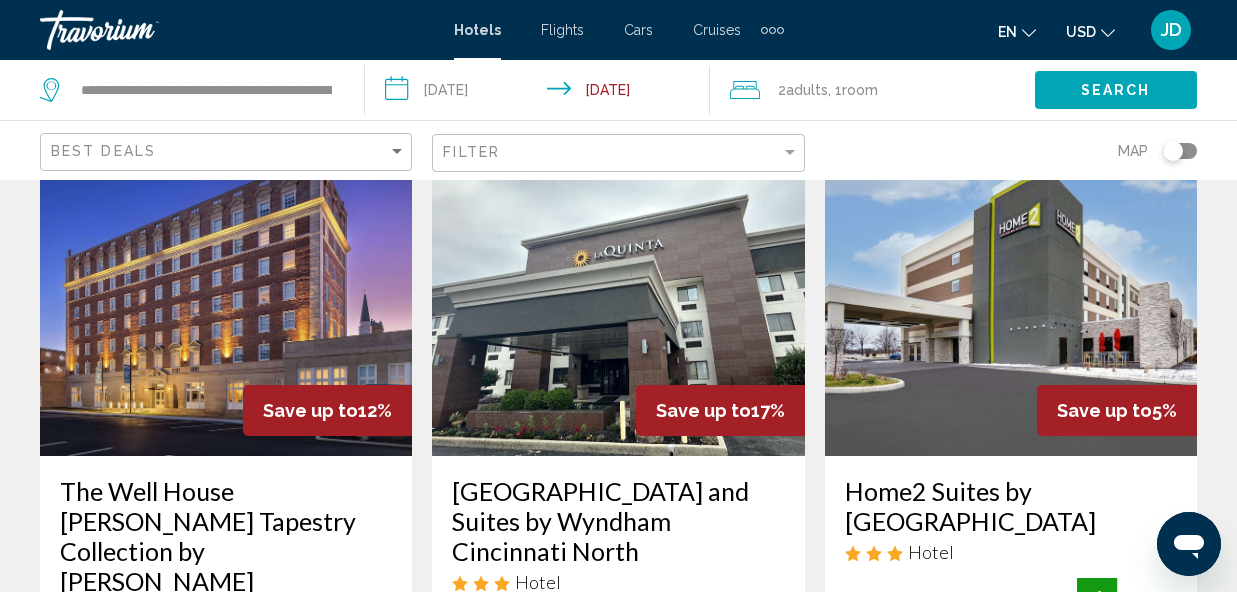 scroll, scrollTop: 0, scrollLeft: 0, axis: both 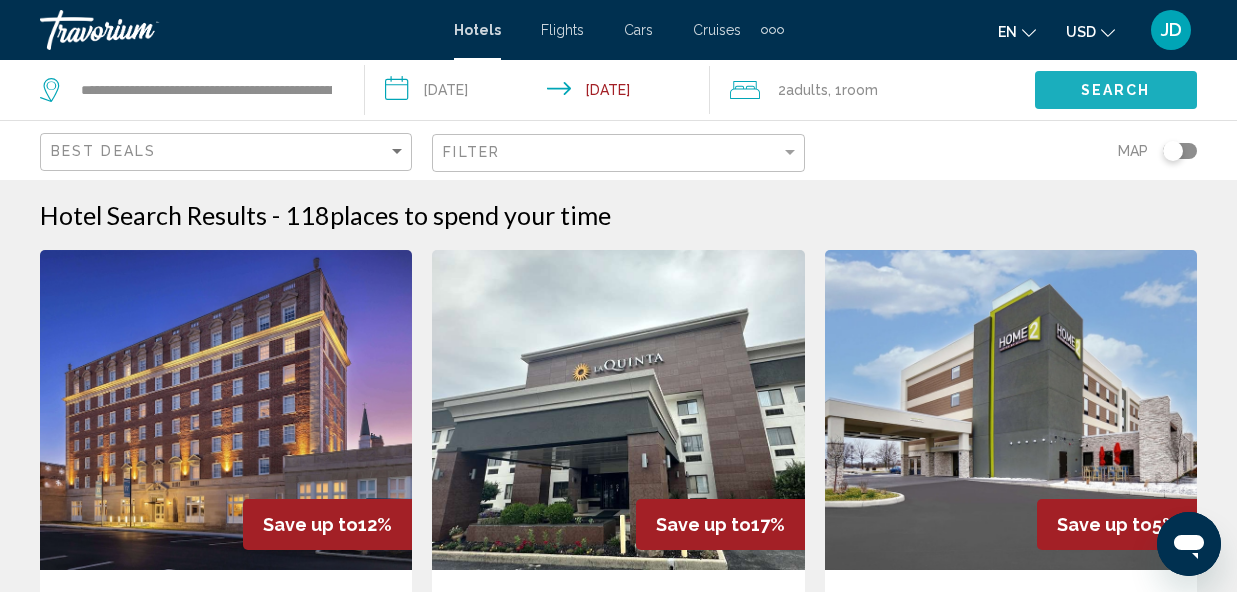 click on "Search" 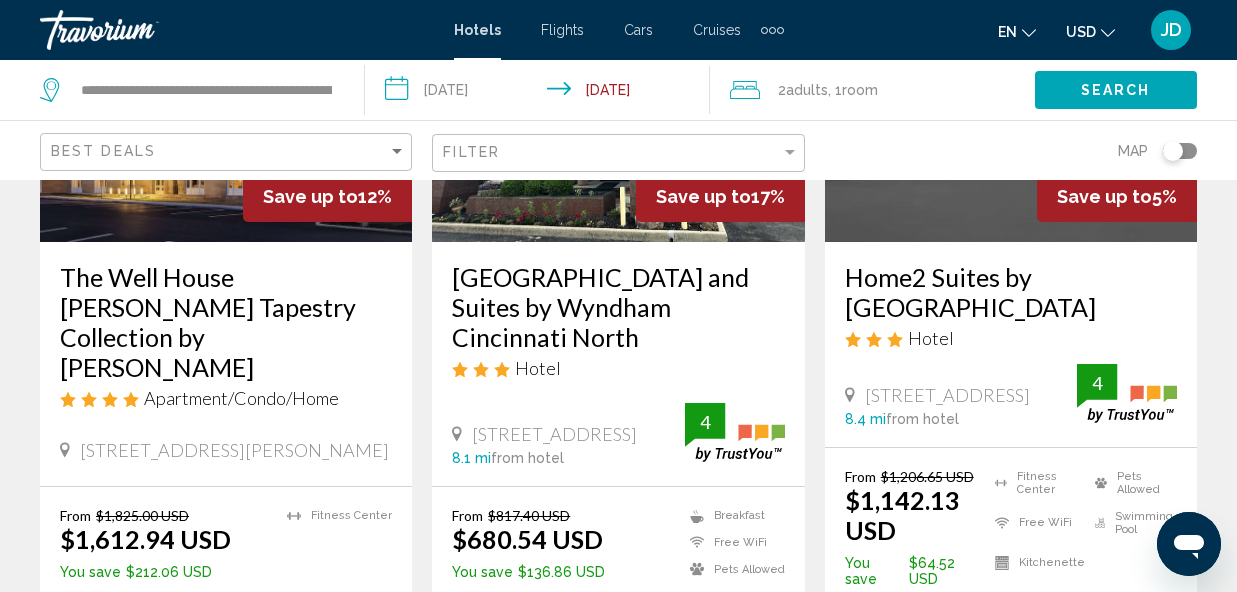 scroll, scrollTop: 0, scrollLeft: 0, axis: both 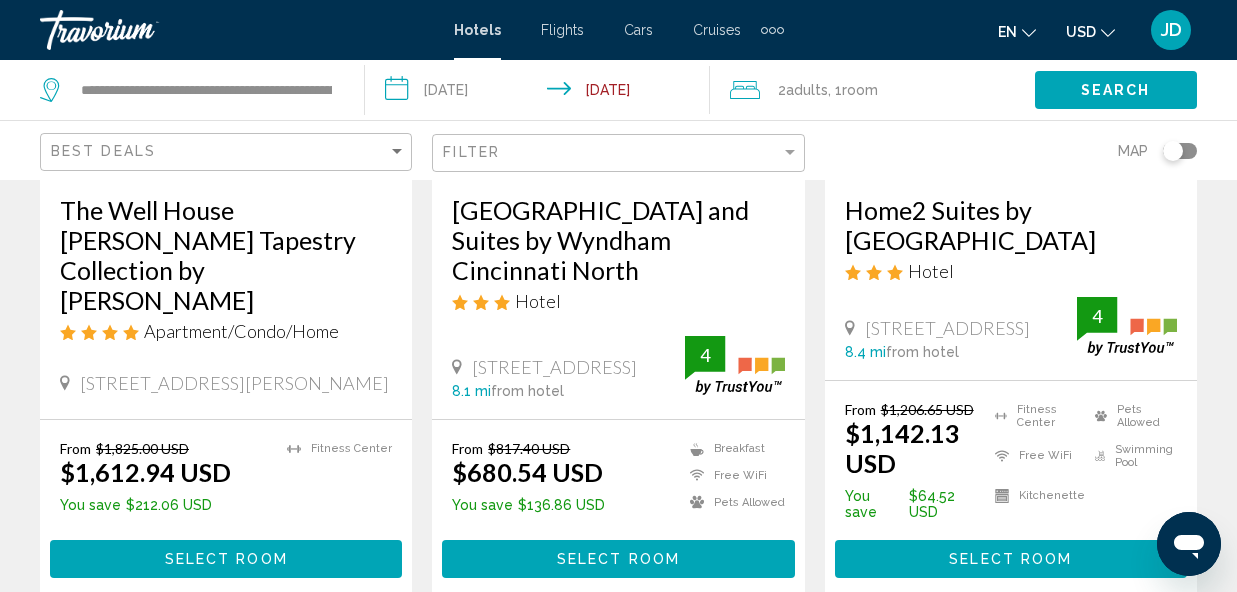 click on "Select Room" at bounding box center (618, 560) 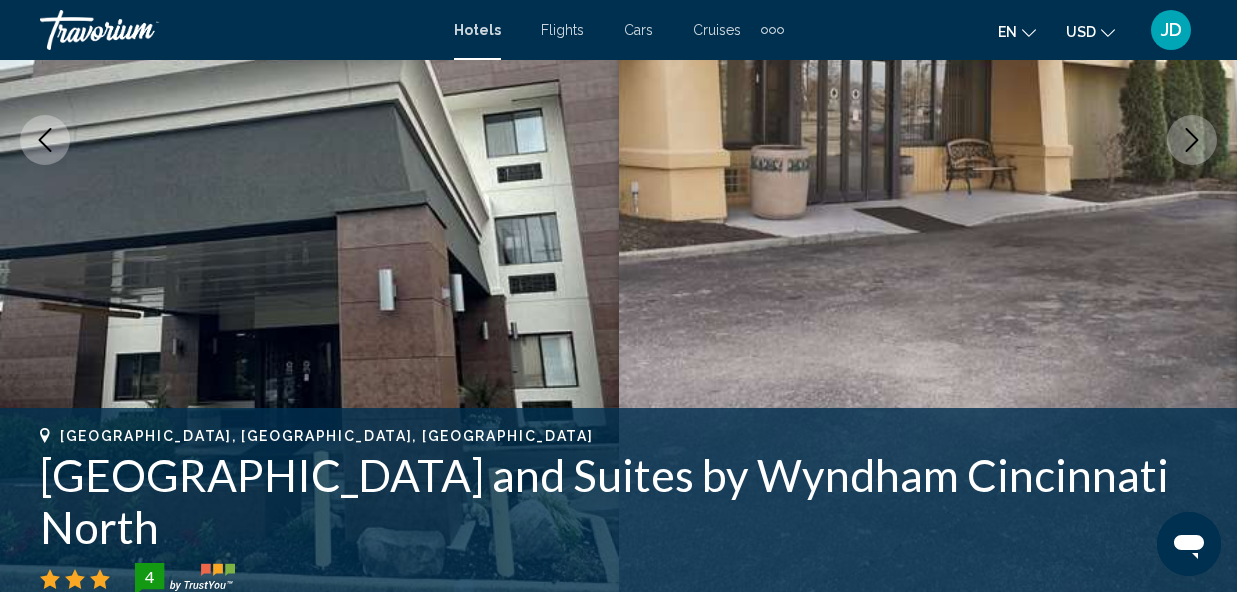 scroll, scrollTop: 239, scrollLeft: 0, axis: vertical 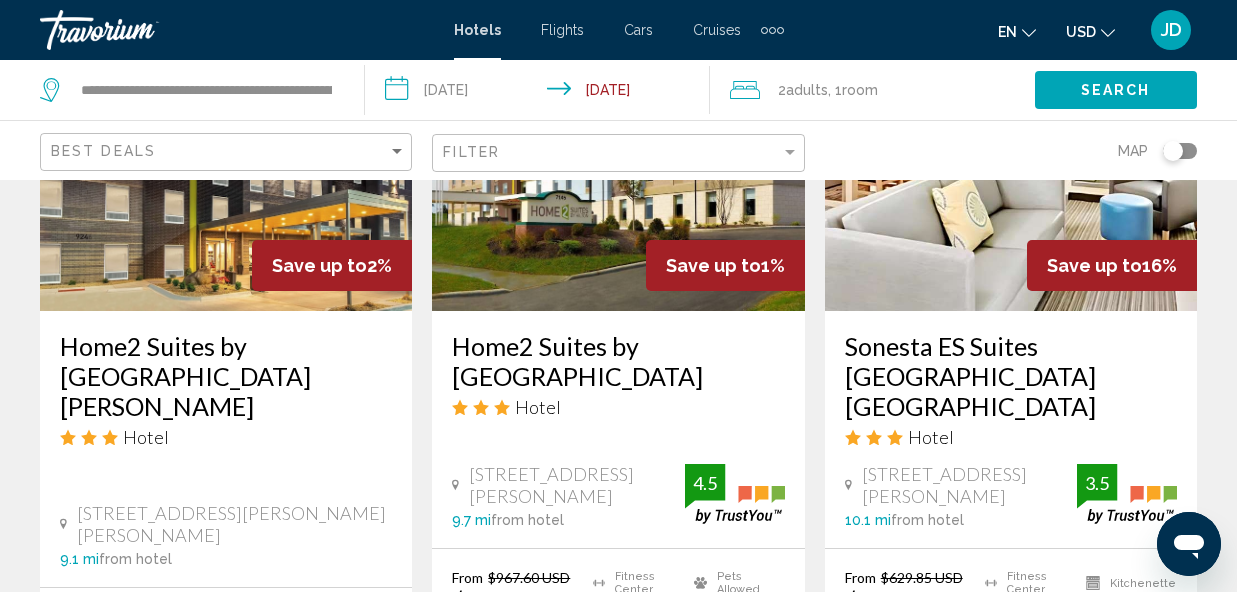 click on "Select Room" at bounding box center [1010, 727] 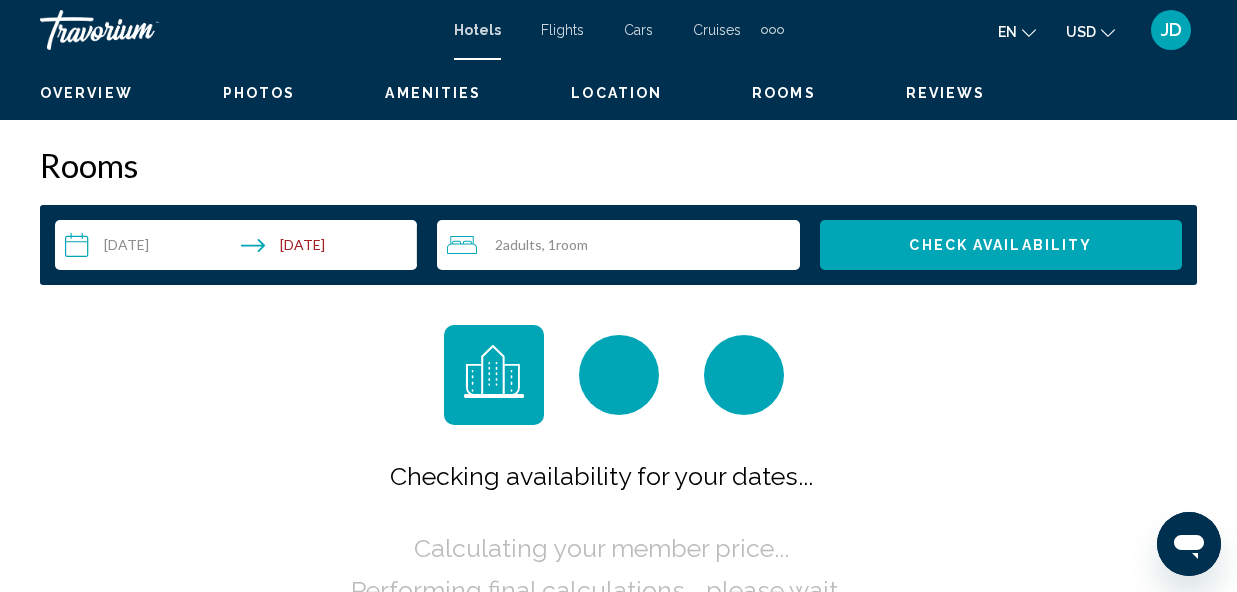 scroll, scrollTop: 239, scrollLeft: 0, axis: vertical 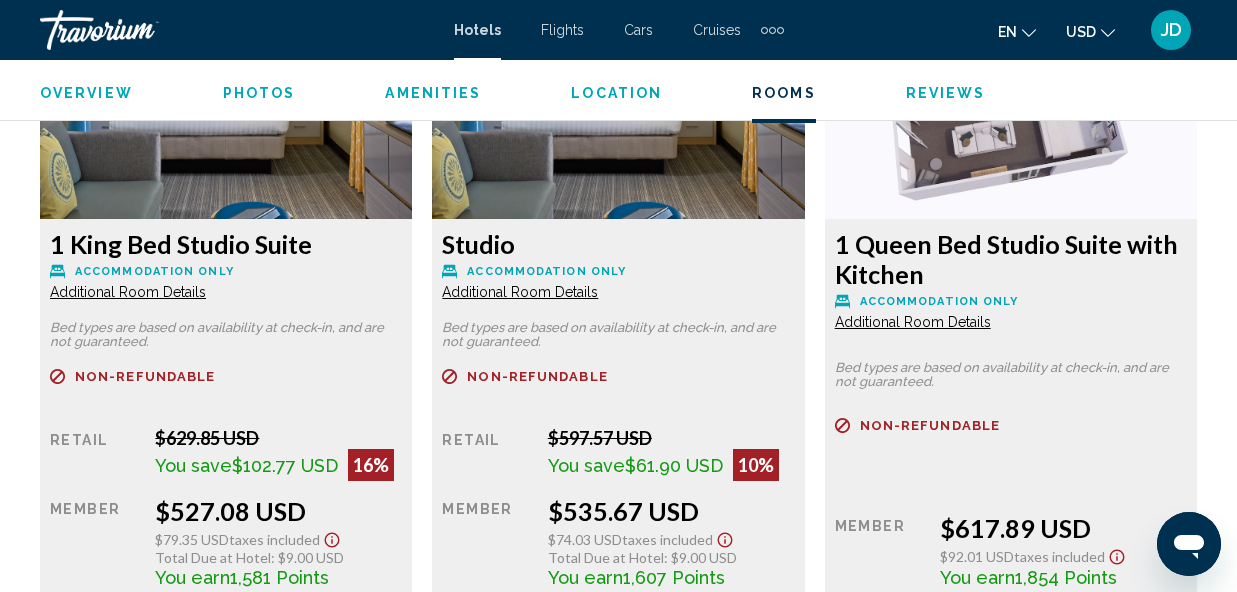 click on "Additional Room Details" at bounding box center [128, 292] 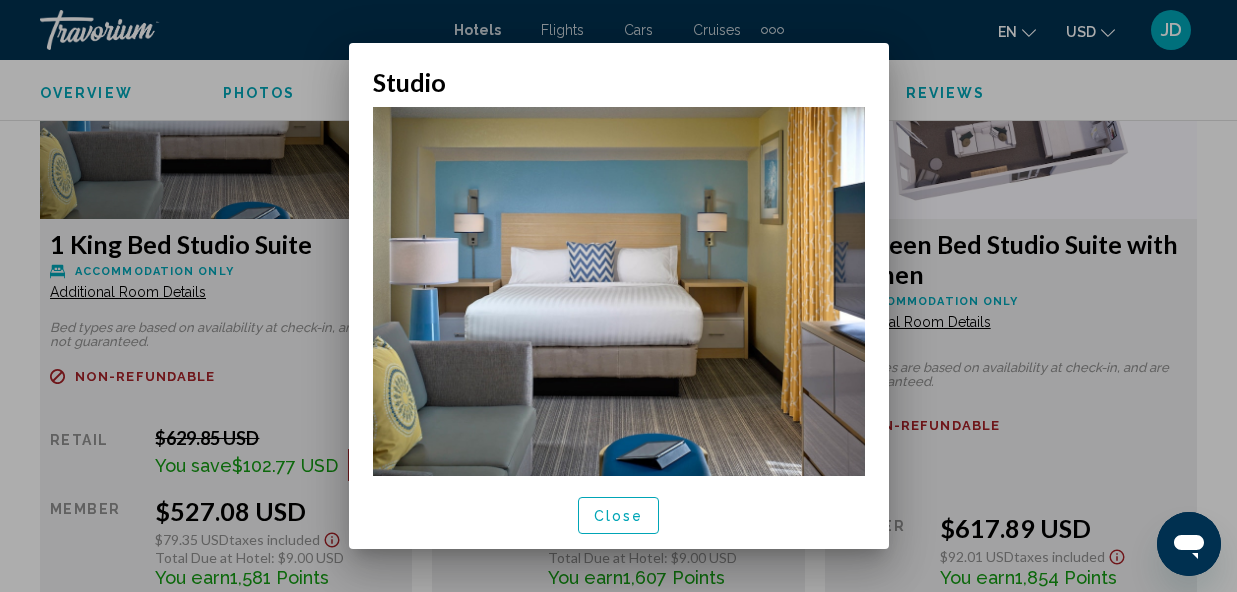 scroll, scrollTop: 17, scrollLeft: 0, axis: vertical 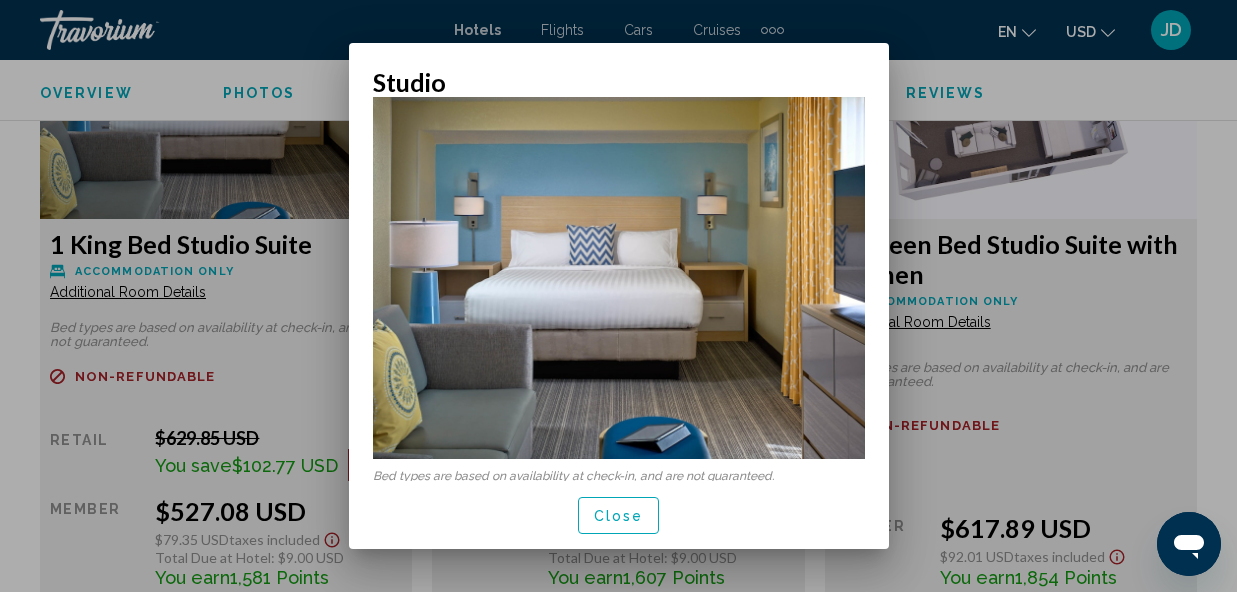 click on "Close" at bounding box center [619, 516] 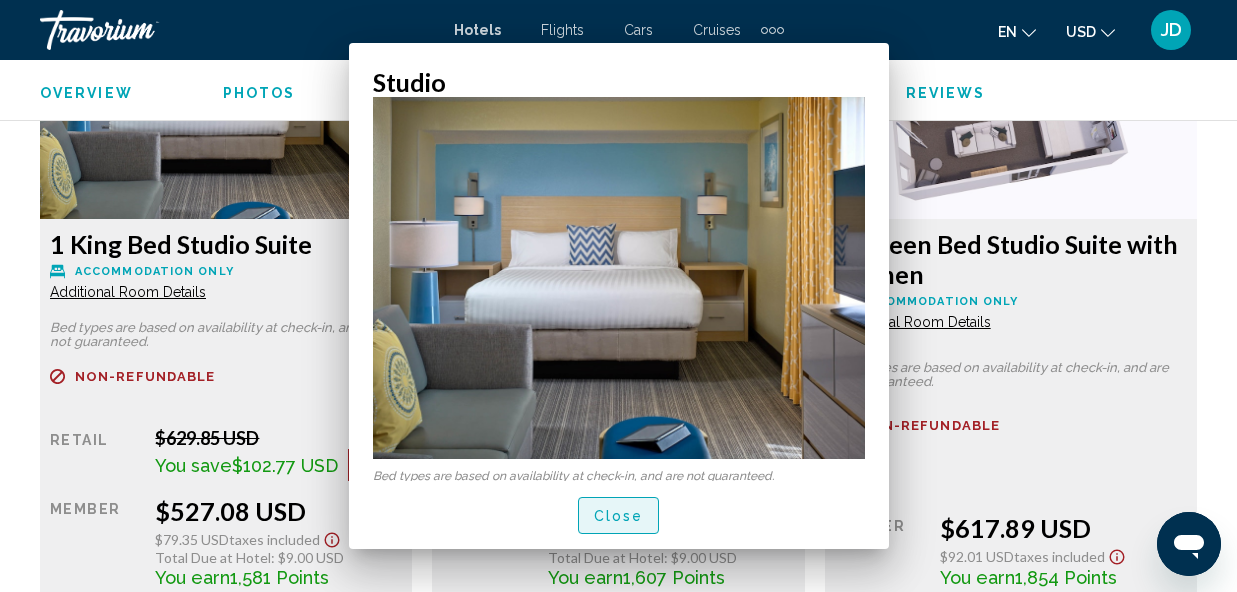 scroll, scrollTop: 3121, scrollLeft: 0, axis: vertical 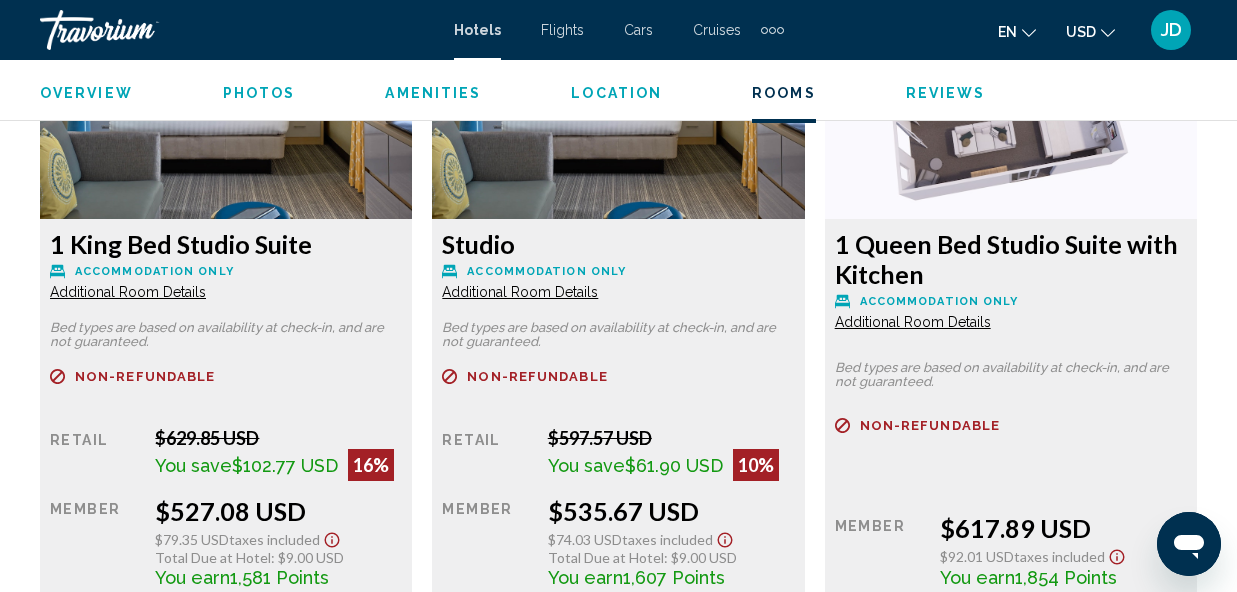 click on "Additional Room Details" at bounding box center (128, 292) 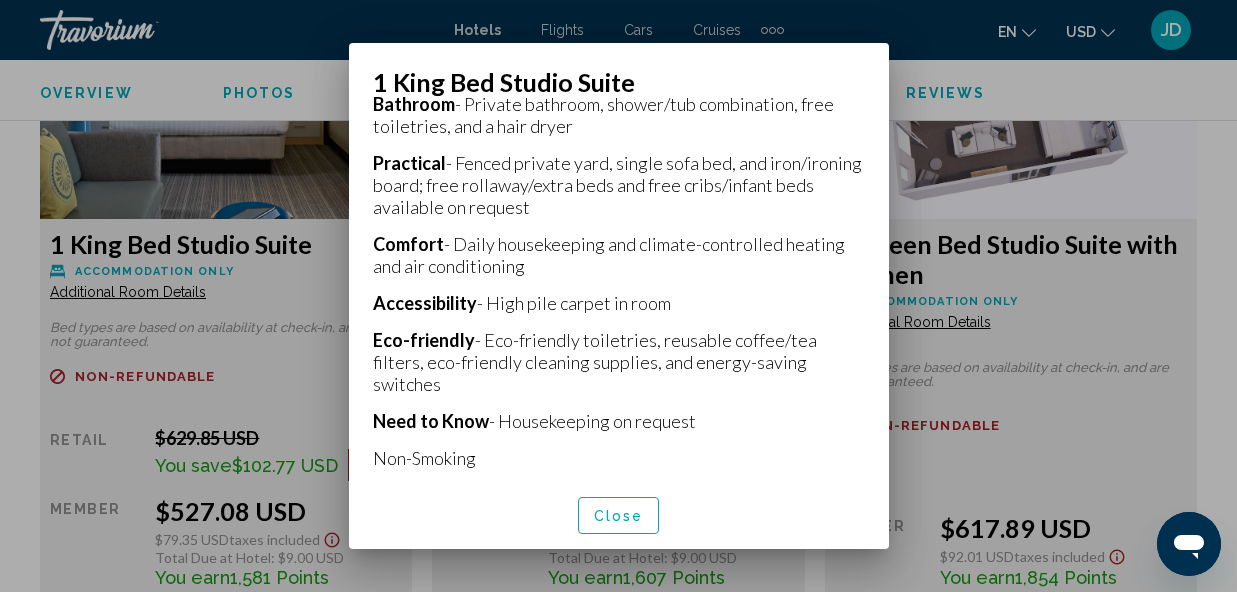 scroll, scrollTop: 851, scrollLeft: 0, axis: vertical 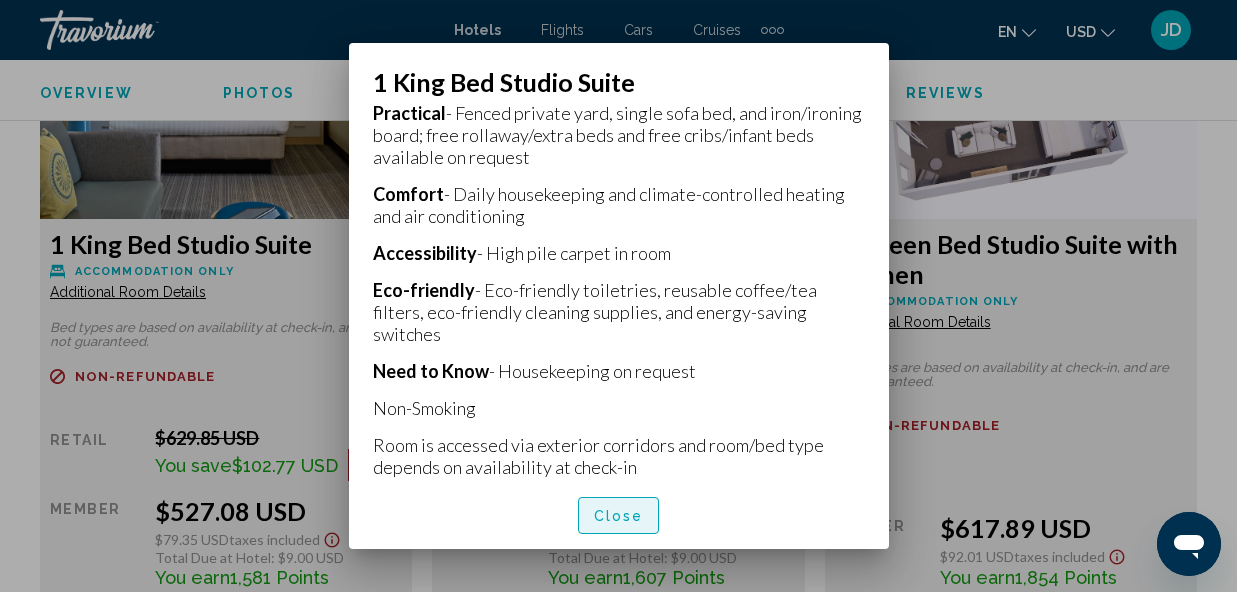 click on "Close" at bounding box center [619, 516] 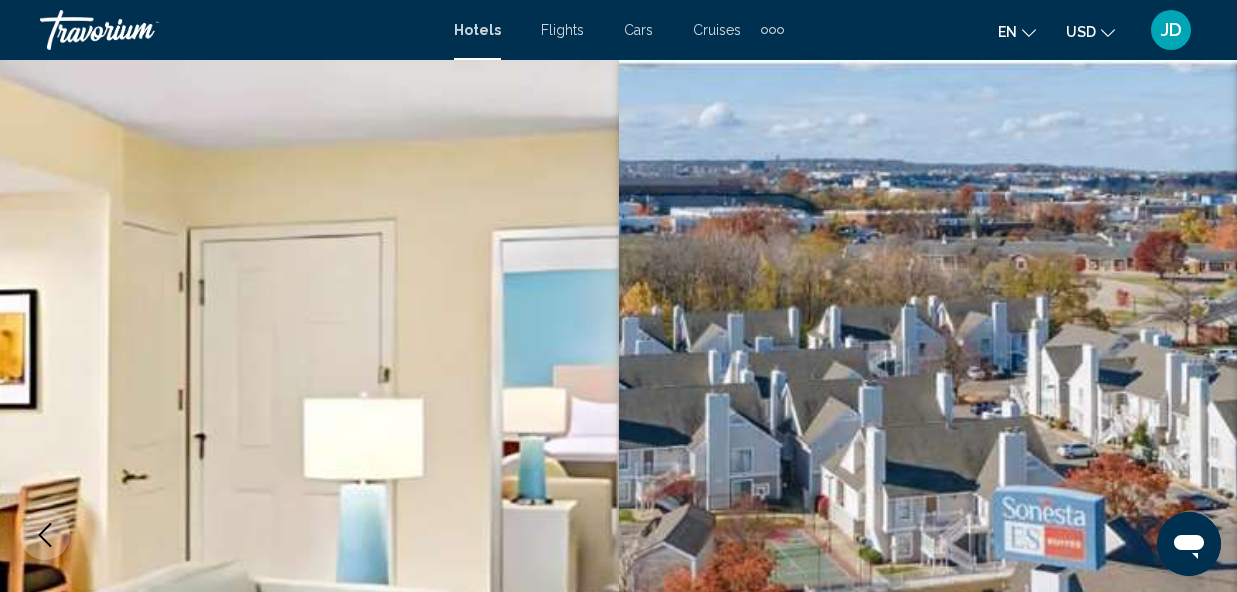 scroll, scrollTop: 3121, scrollLeft: 0, axis: vertical 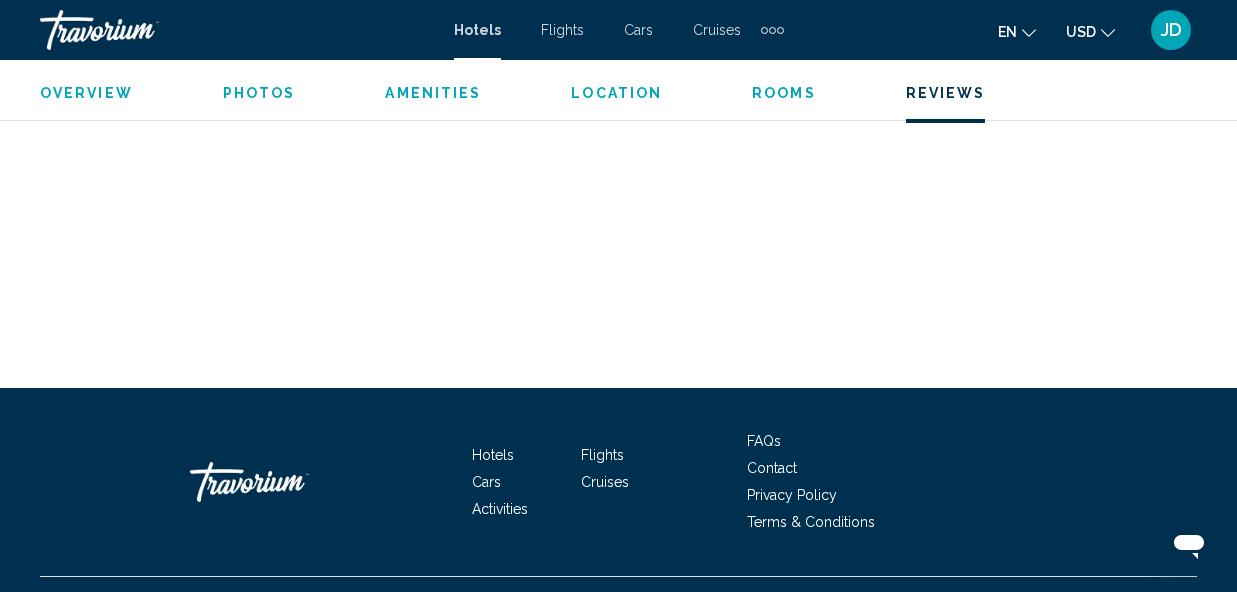 click on "Rooms" at bounding box center [784, 93] 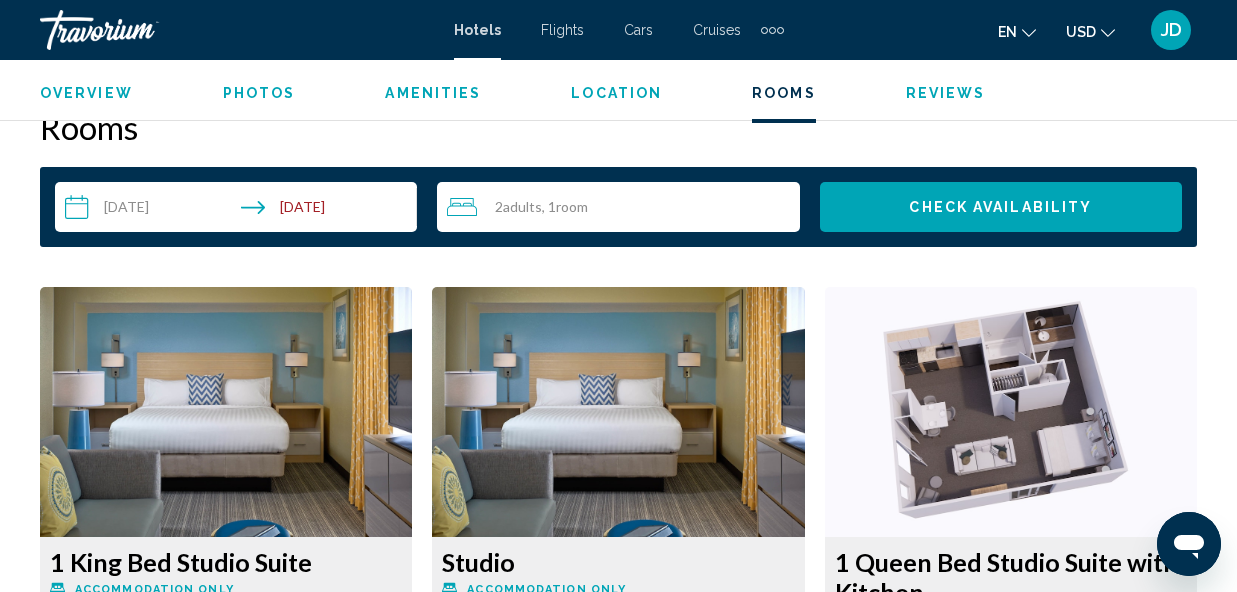 scroll, scrollTop: 2790, scrollLeft: 0, axis: vertical 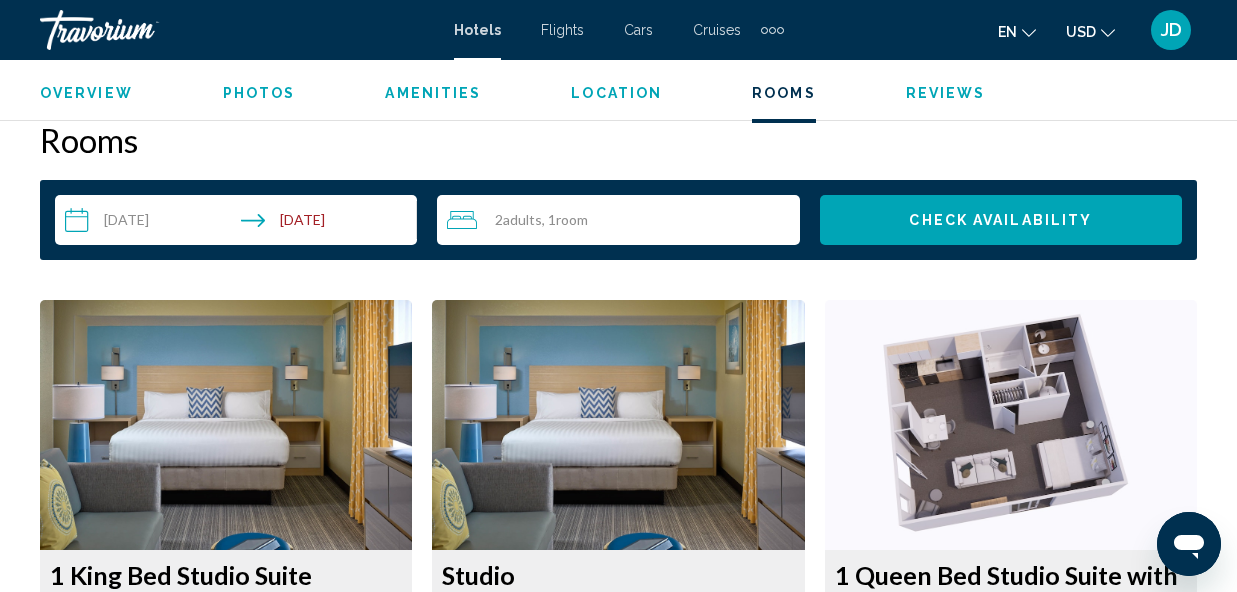click on "Location" at bounding box center (616, 93) 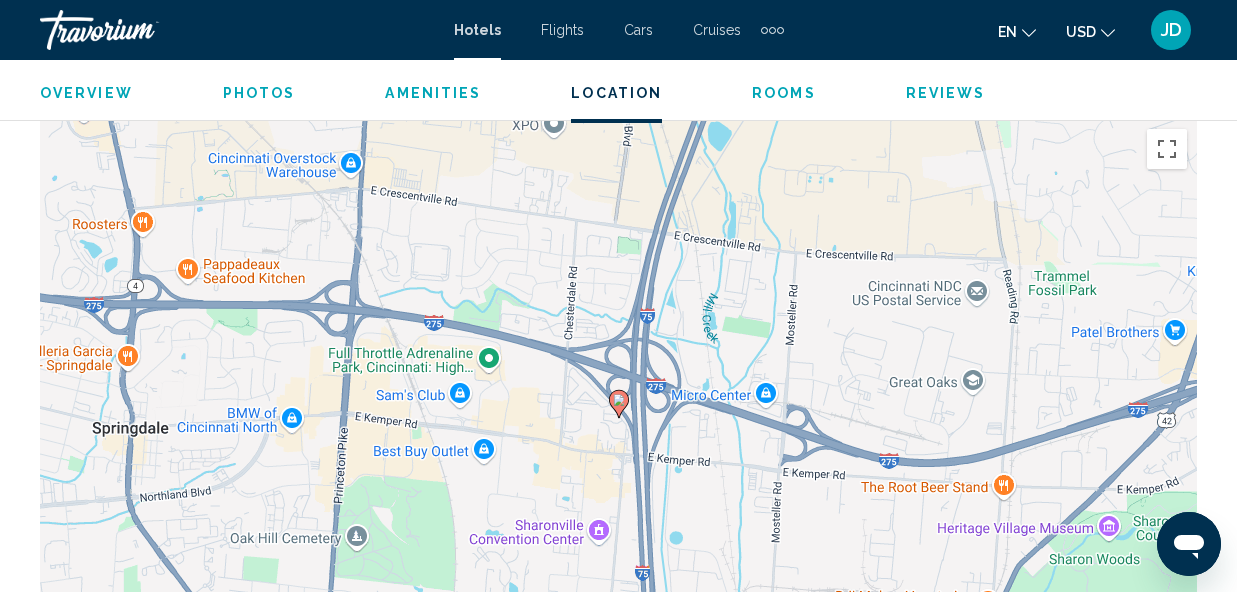 scroll, scrollTop: 2090, scrollLeft: 0, axis: vertical 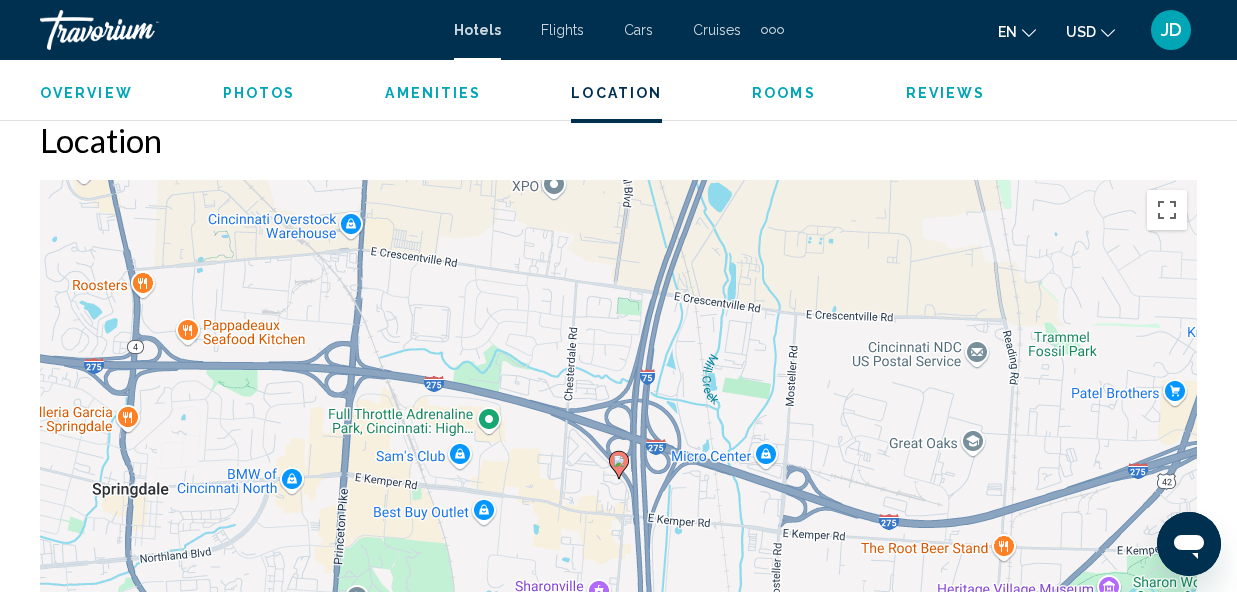 click on "Amenities" at bounding box center (433, 93) 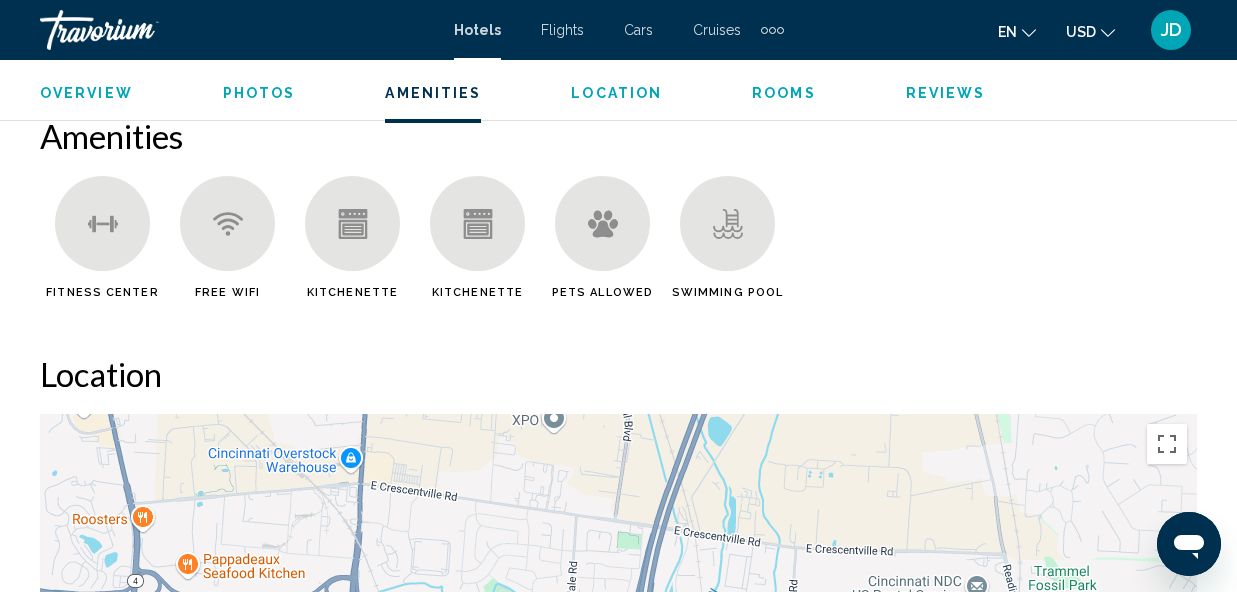 scroll, scrollTop: 1852, scrollLeft: 0, axis: vertical 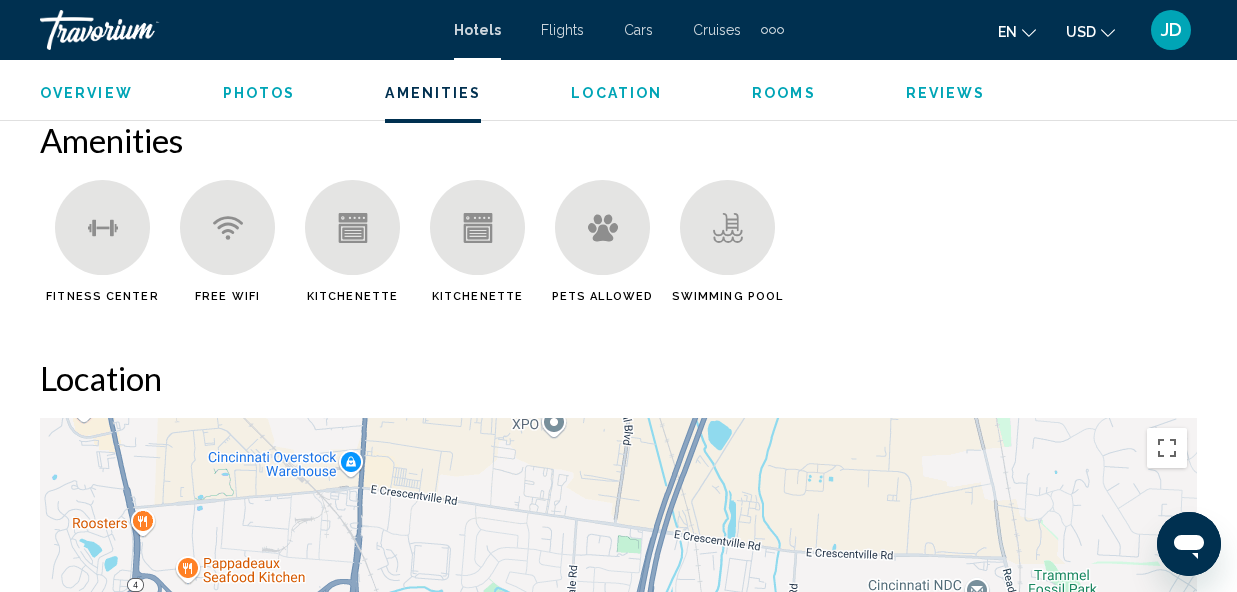type 